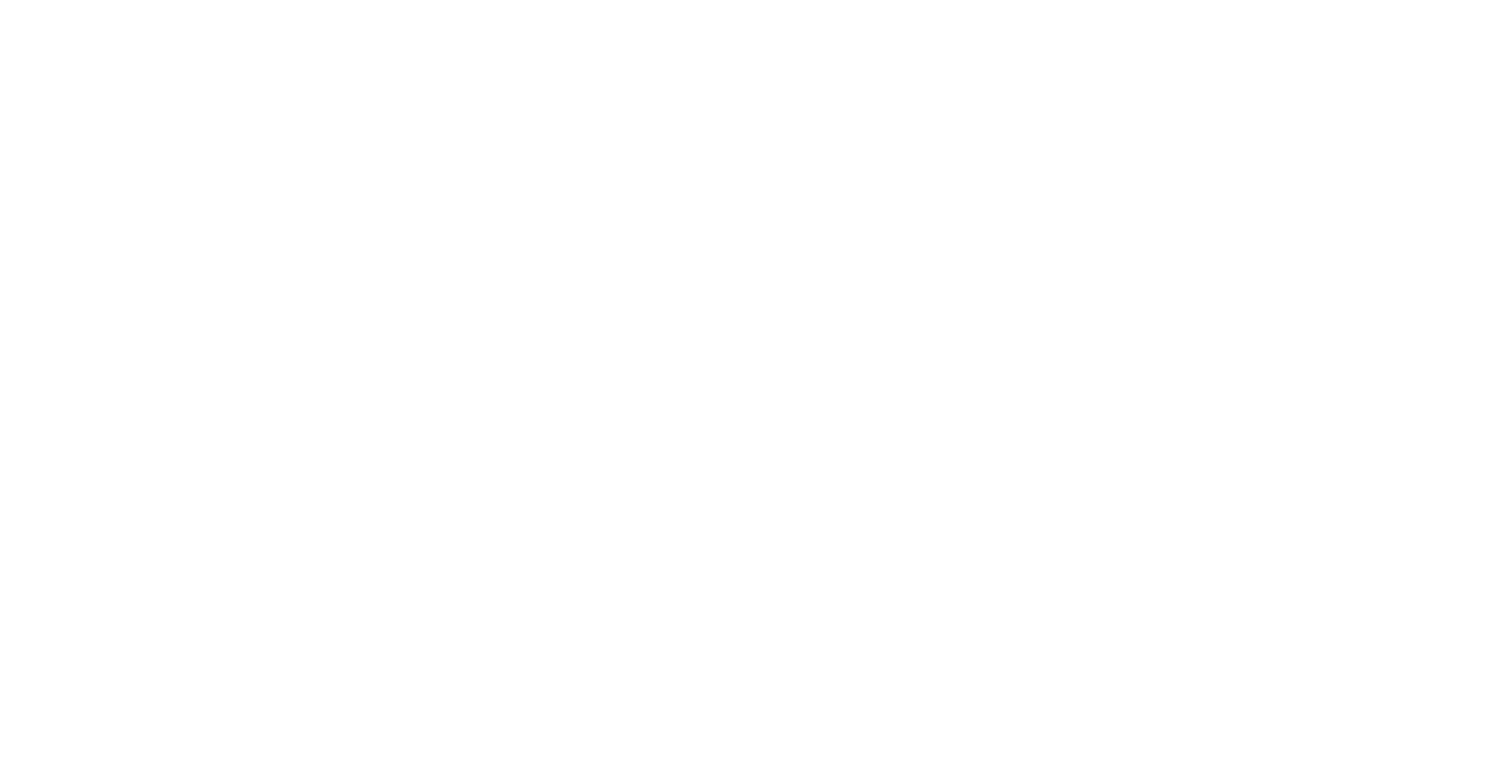 scroll, scrollTop: 0, scrollLeft: 0, axis: both 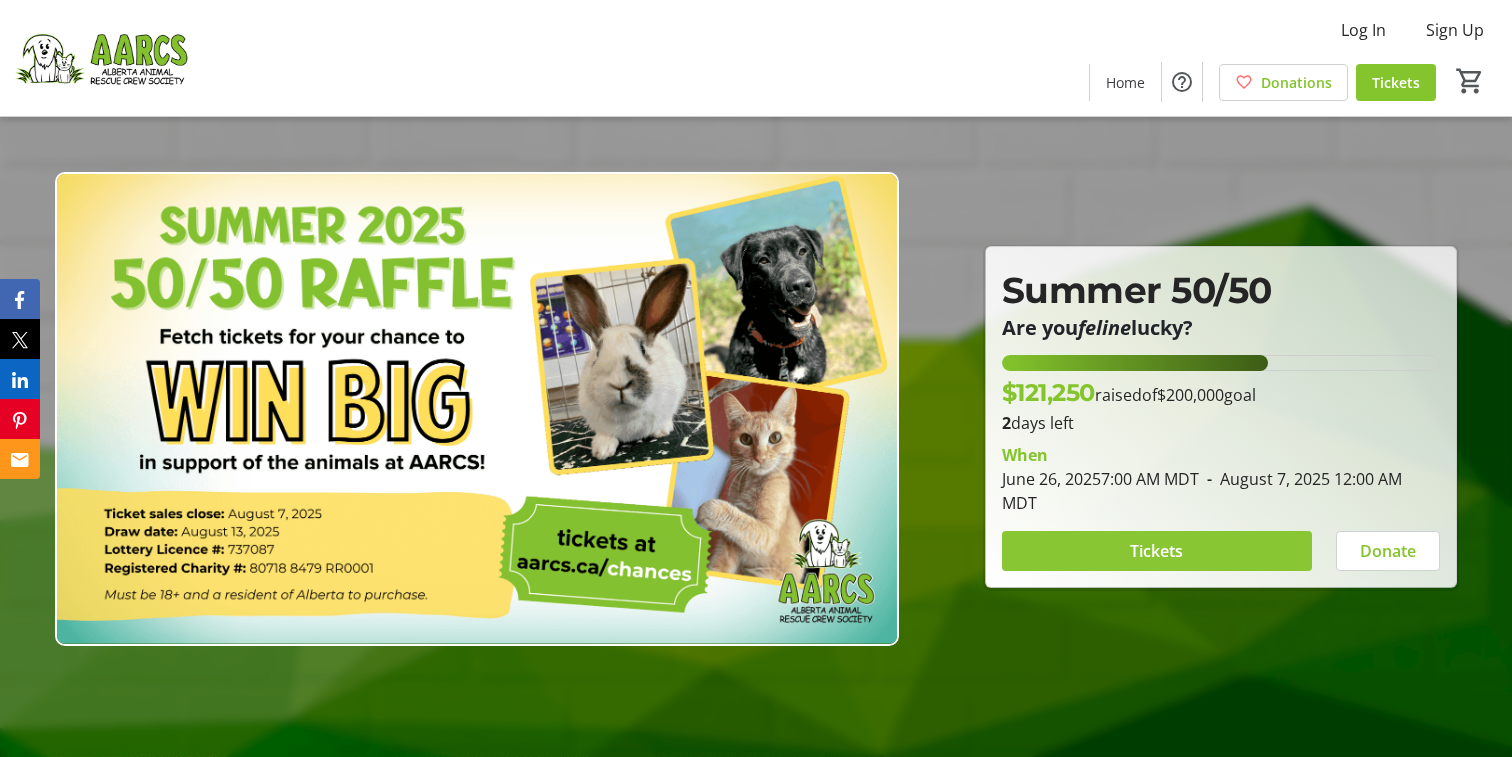 click on "Tickets" at bounding box center [1156, 551] 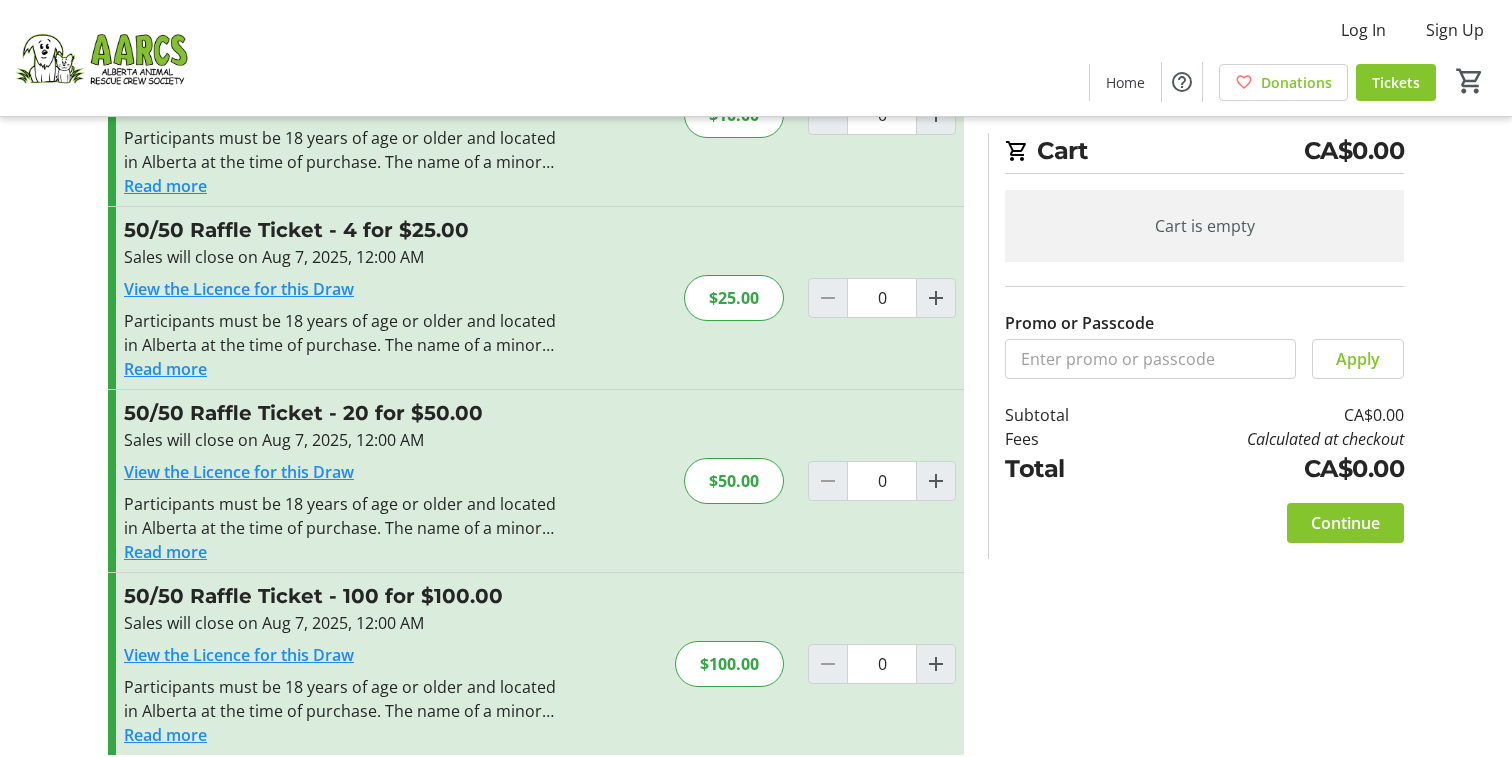 scroll, scrollTop: 139, scrollLeft: 0, axis: vertical 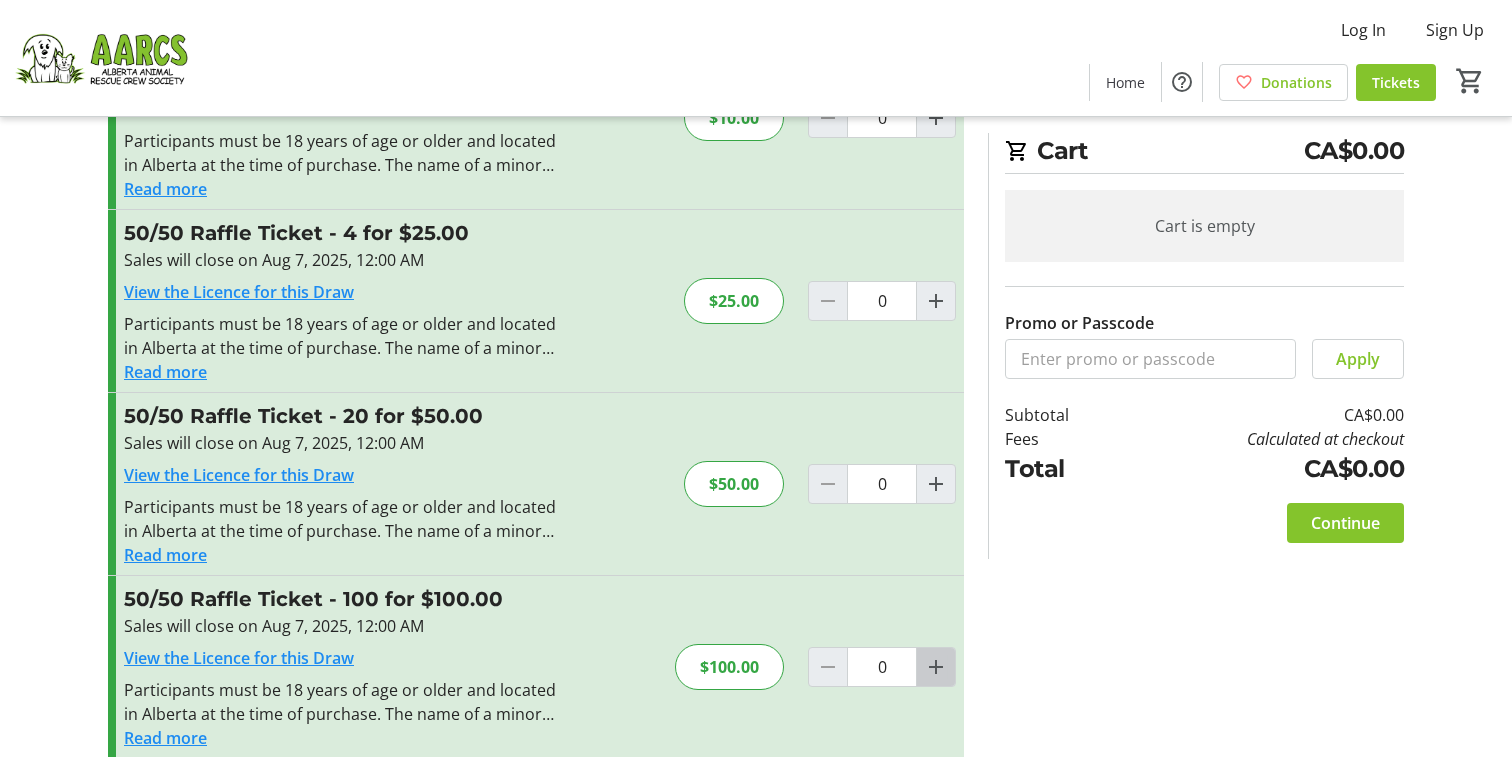 click 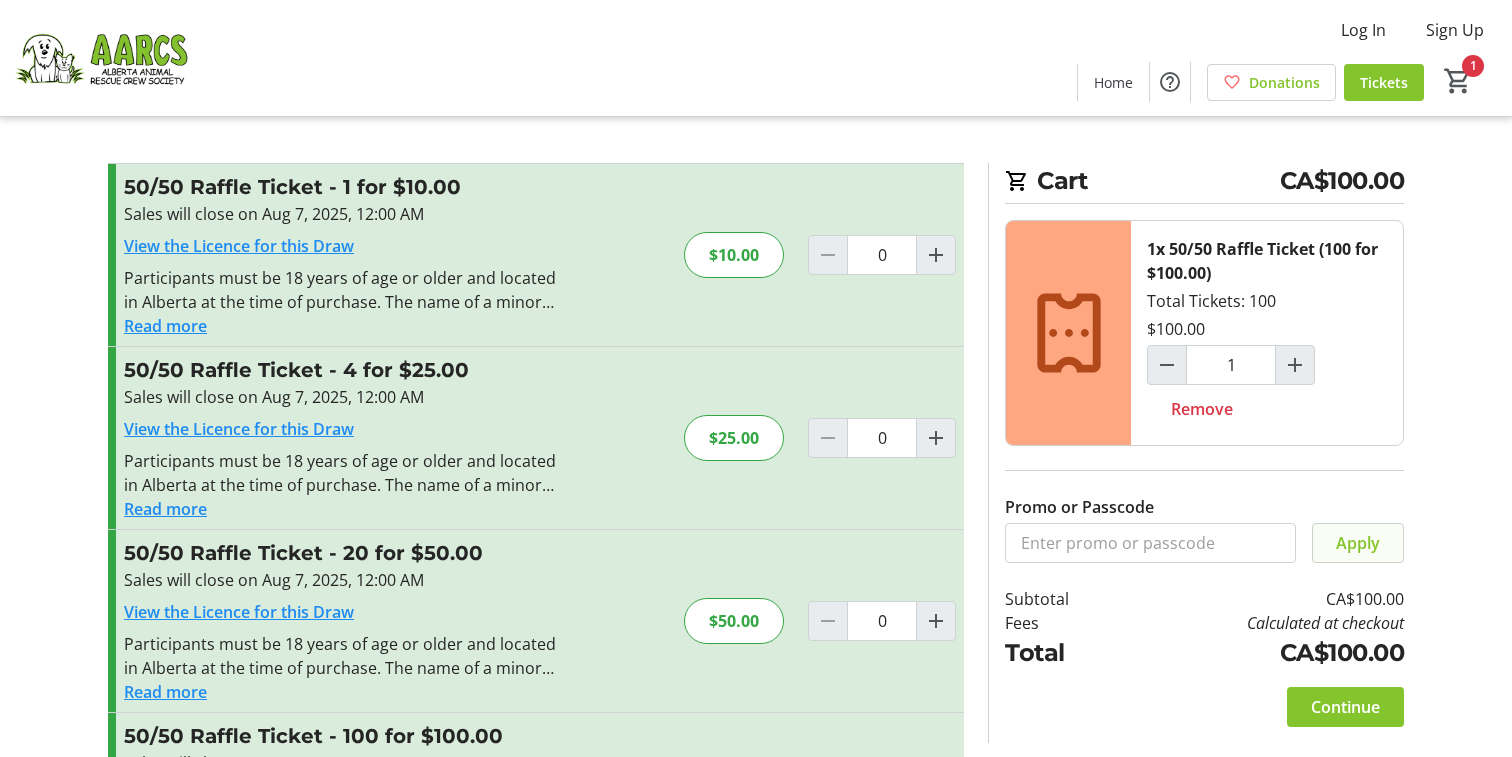 scroll, scrollTop: 0, scrollLeft: 0, axis: both 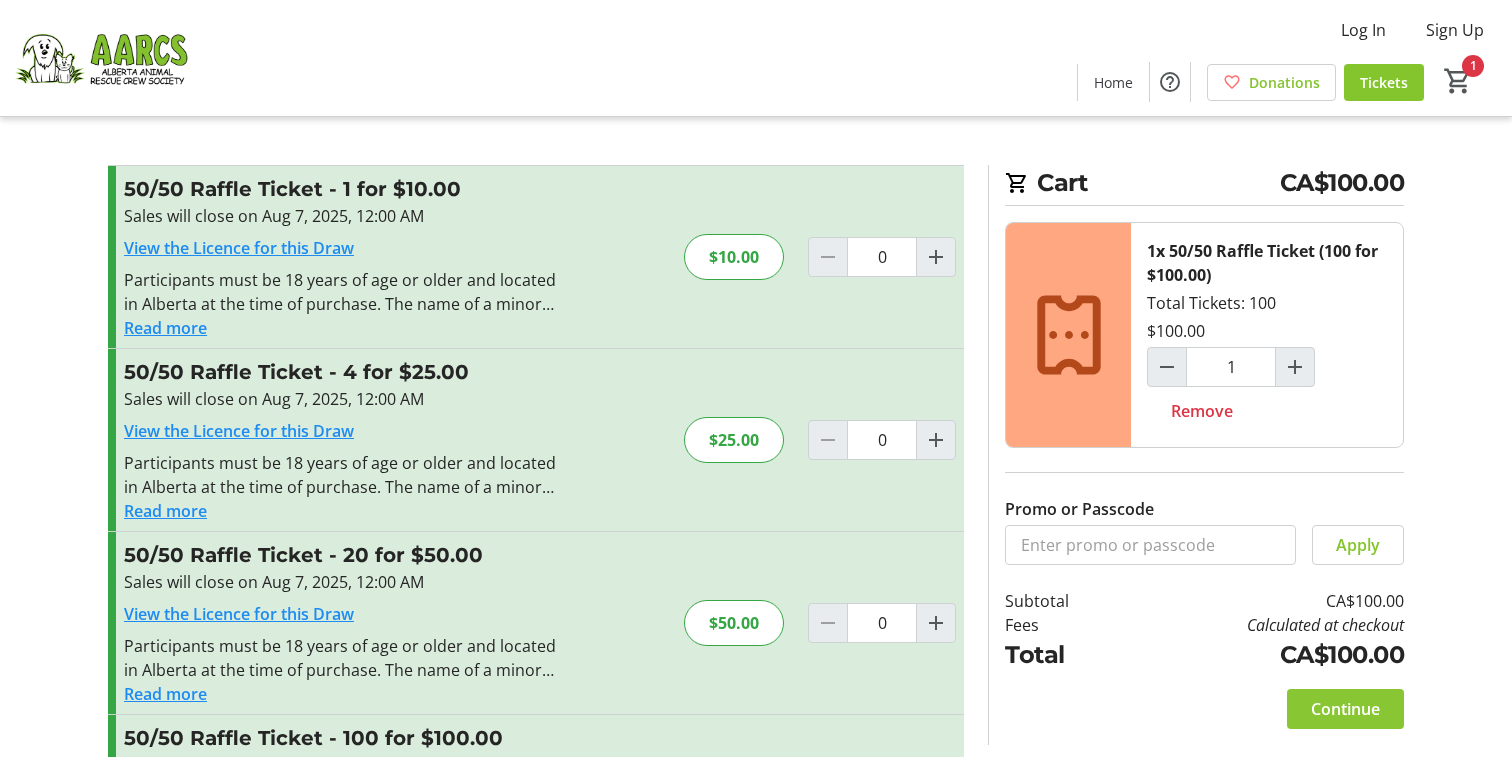 click on "Continue" 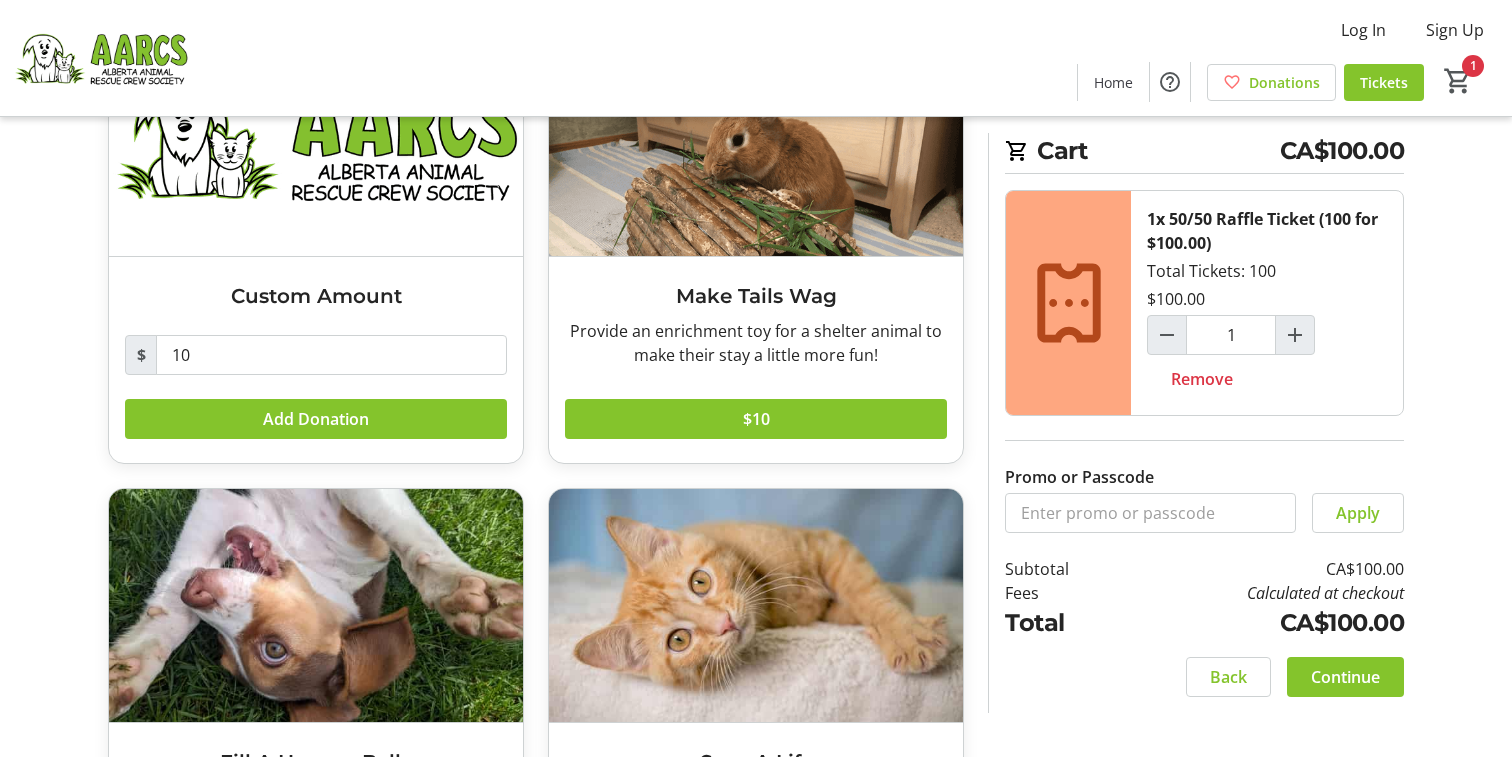 scroll, scrollTop: 0, scrollLeft: 0, axis: both 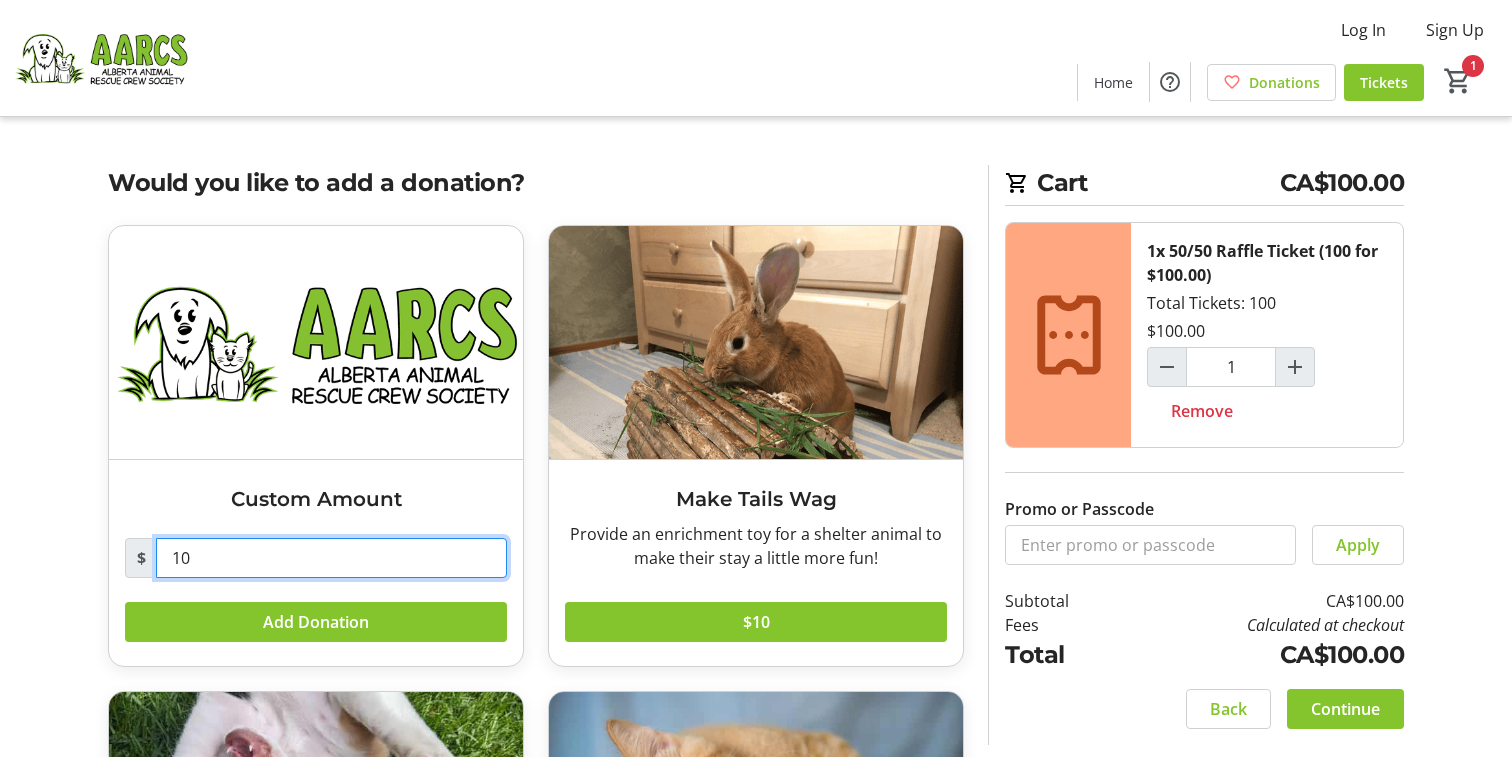 drag, startPoint x: 207, startPoint y: 560, endPoint x: 132, endPoint y: 560, distance: 75 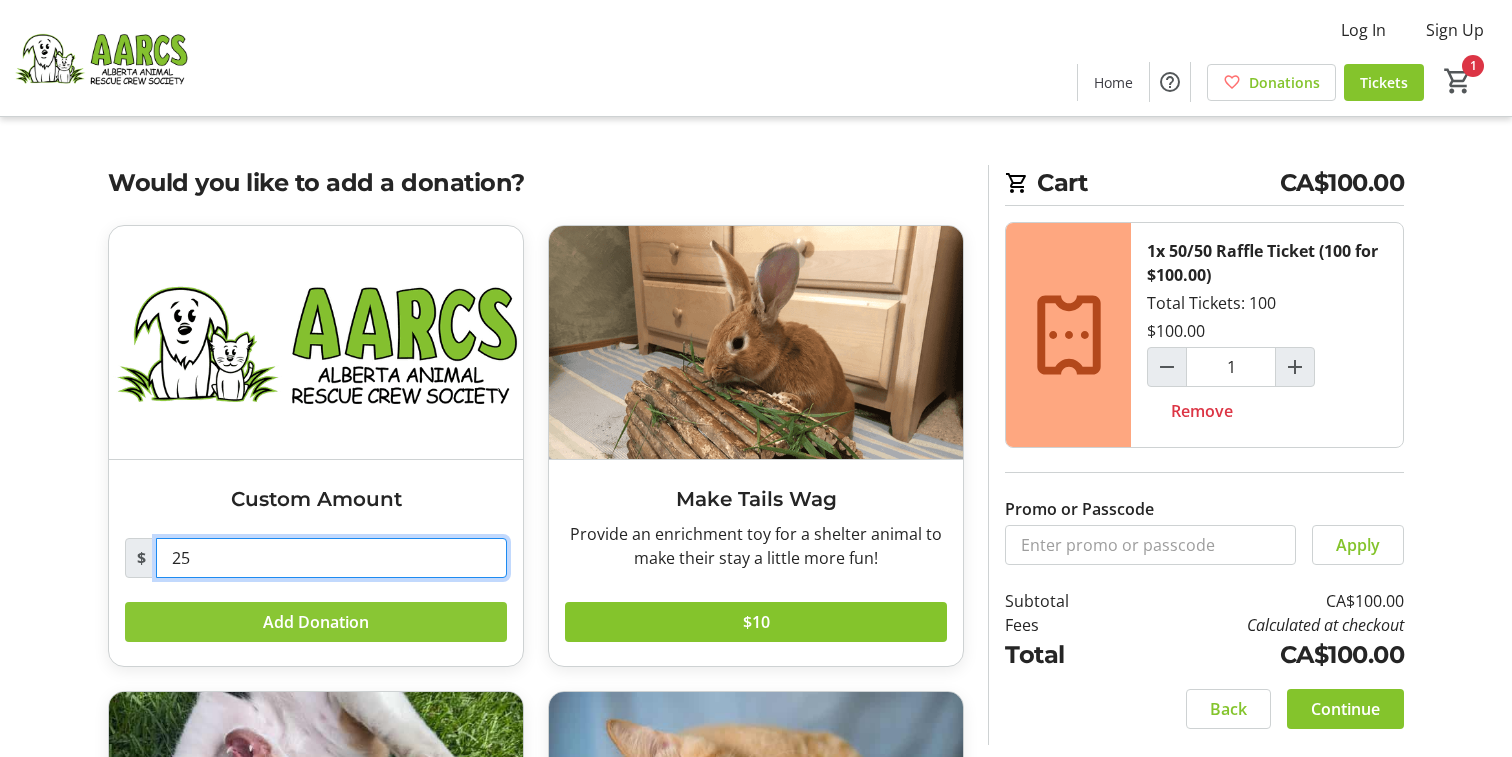 type on "25" 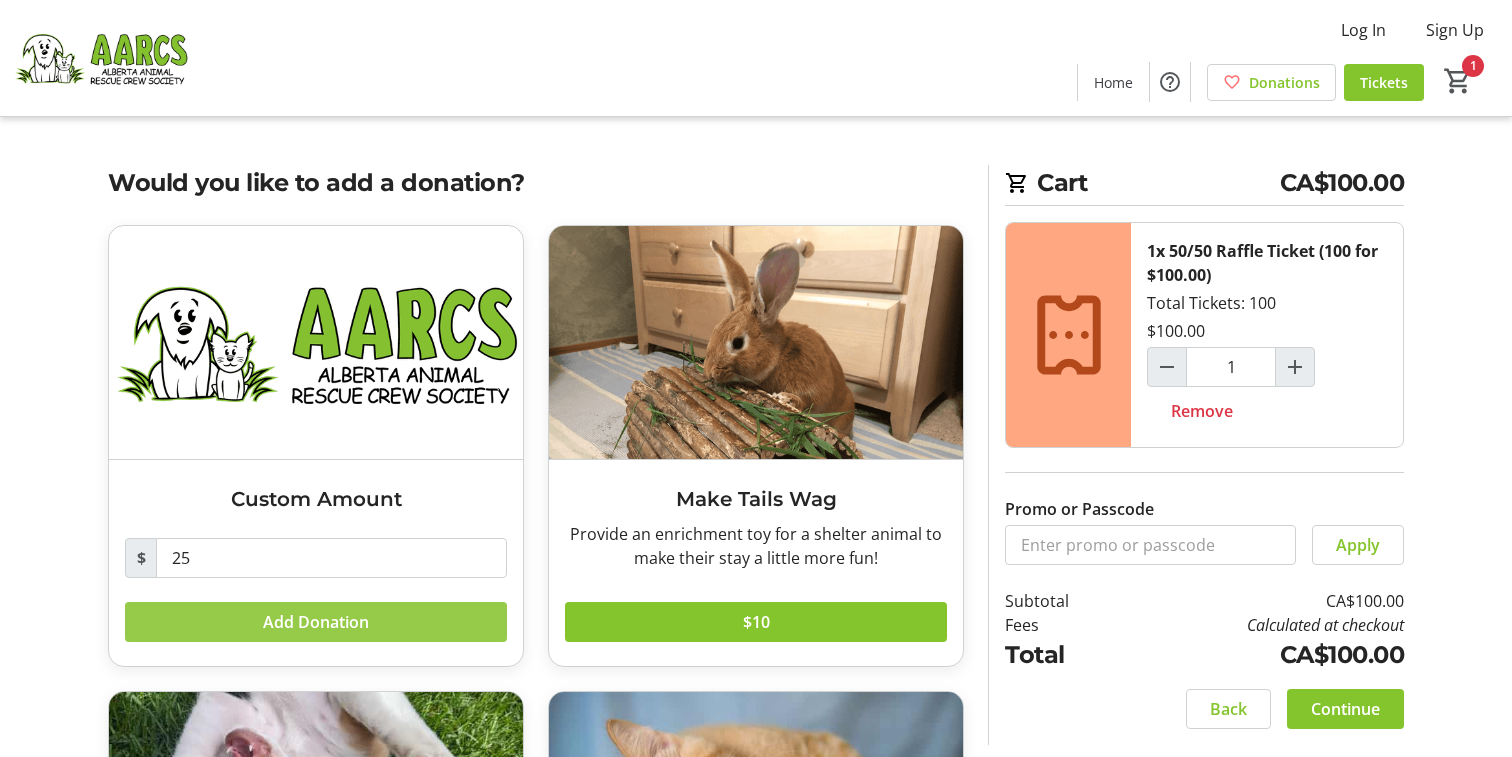 click on "Add Donation" 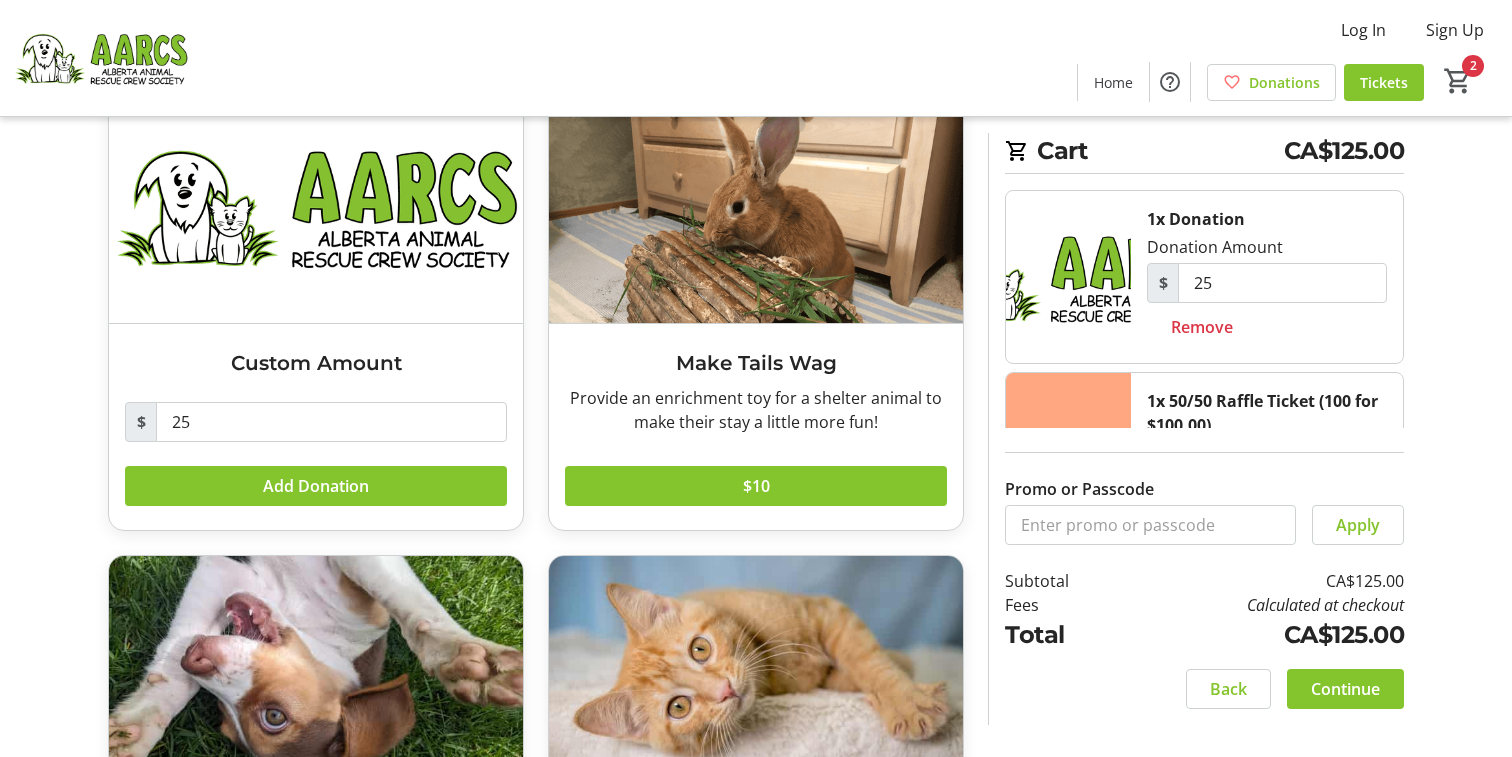 scroll, scrollTop: 147, scrollLeft: 0, axis: vertical 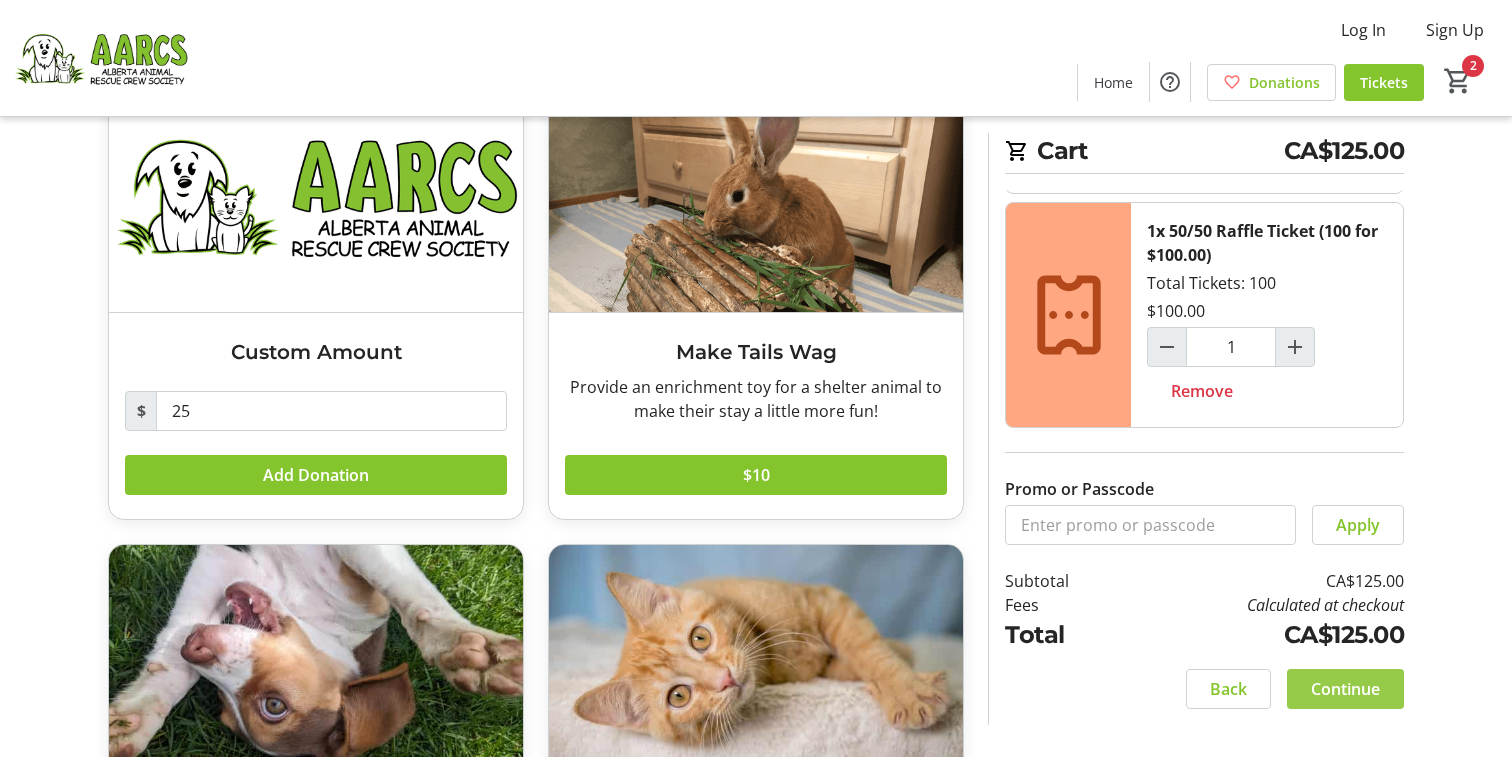 click 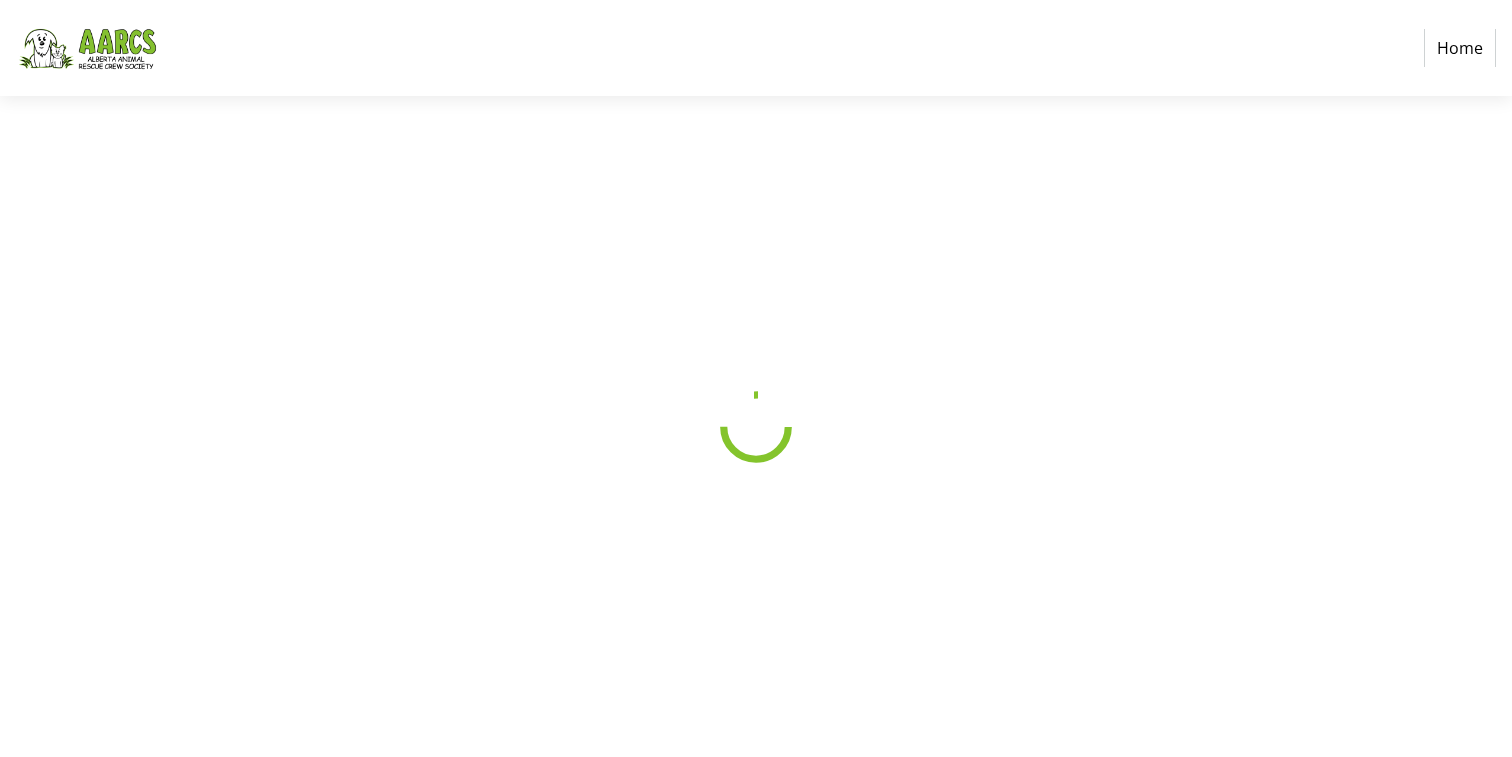 scroll, scrollTop: 0, scrollLeft: 0, axis: both 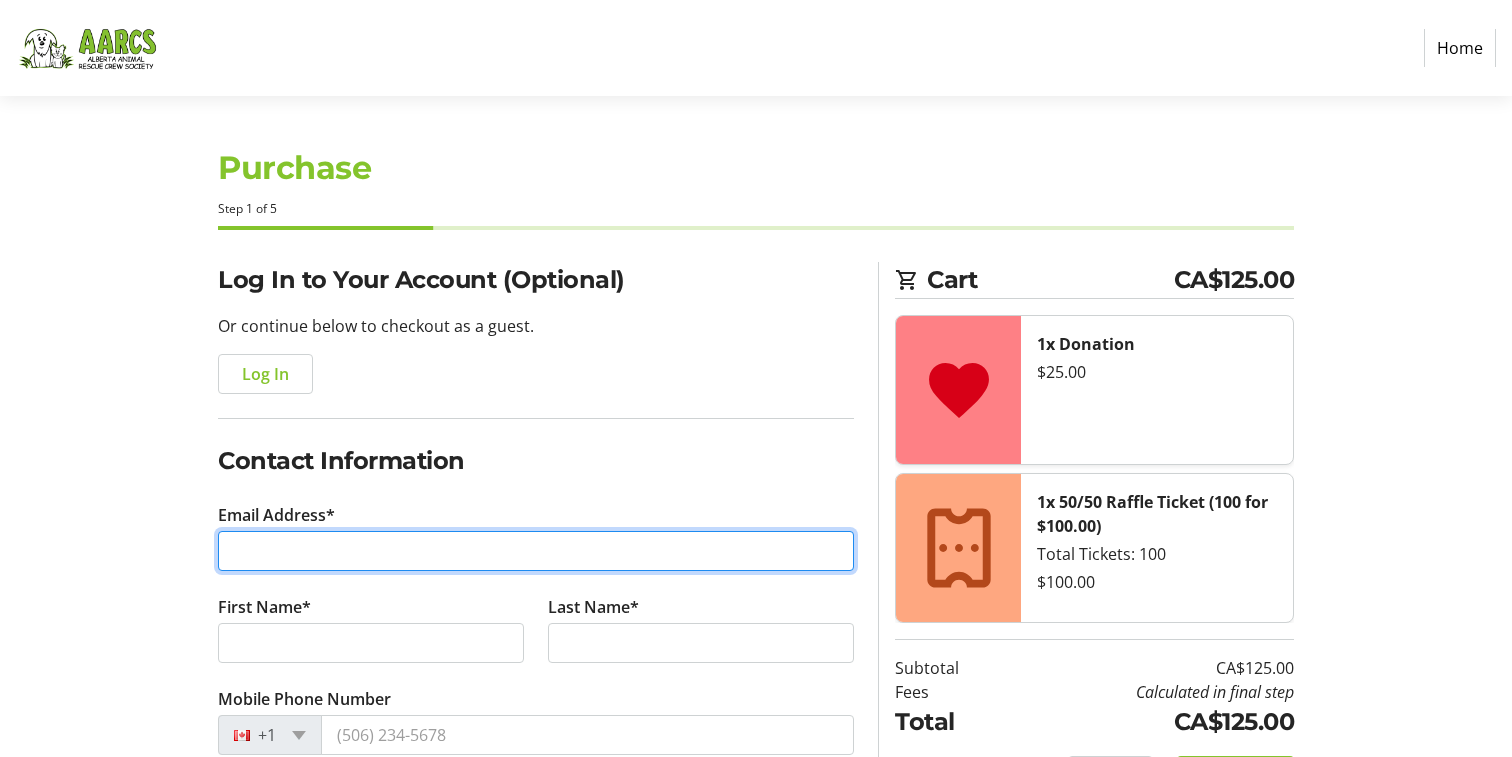 click on "Email Address*" at bounding box center [536, 551] 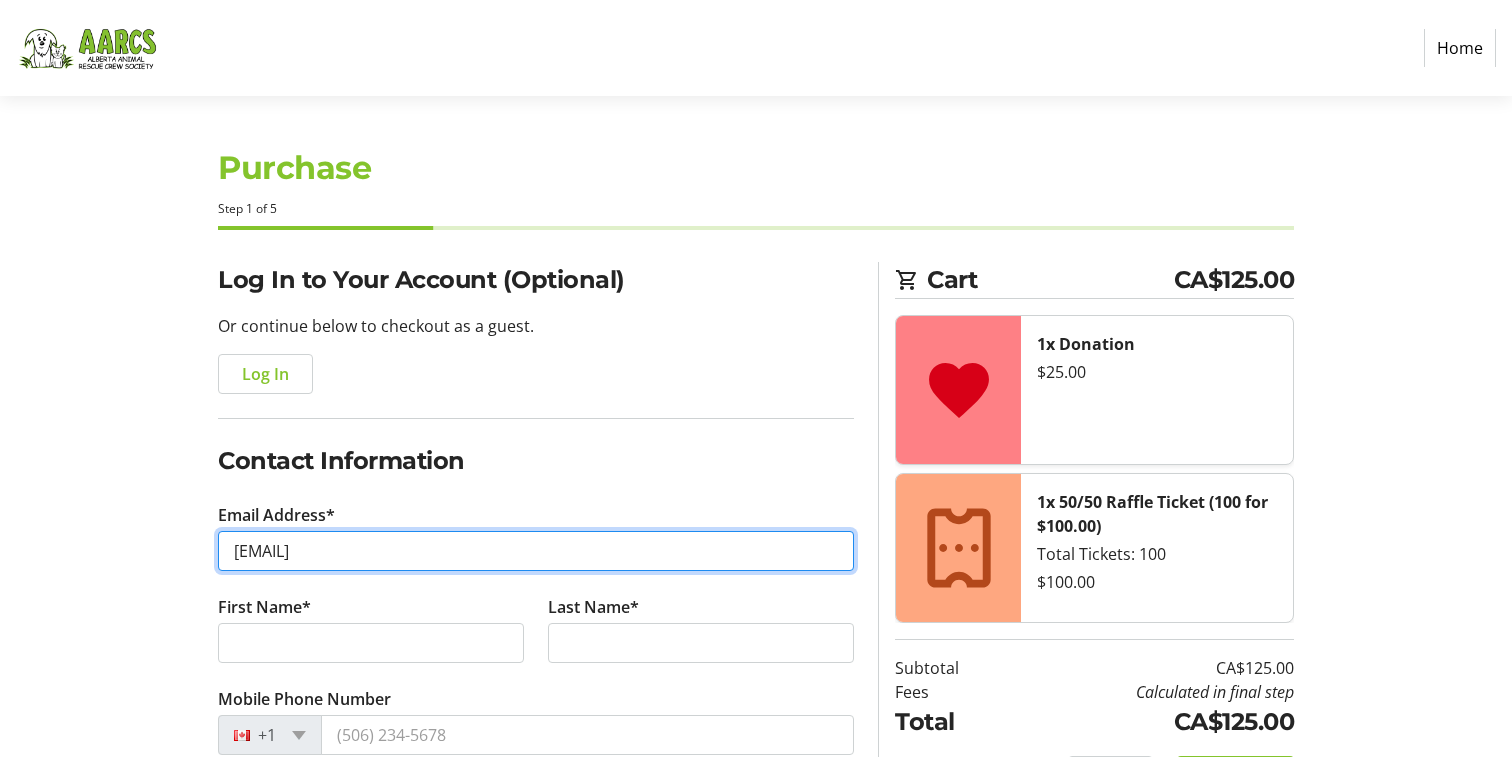 type on "[EMAIL]" 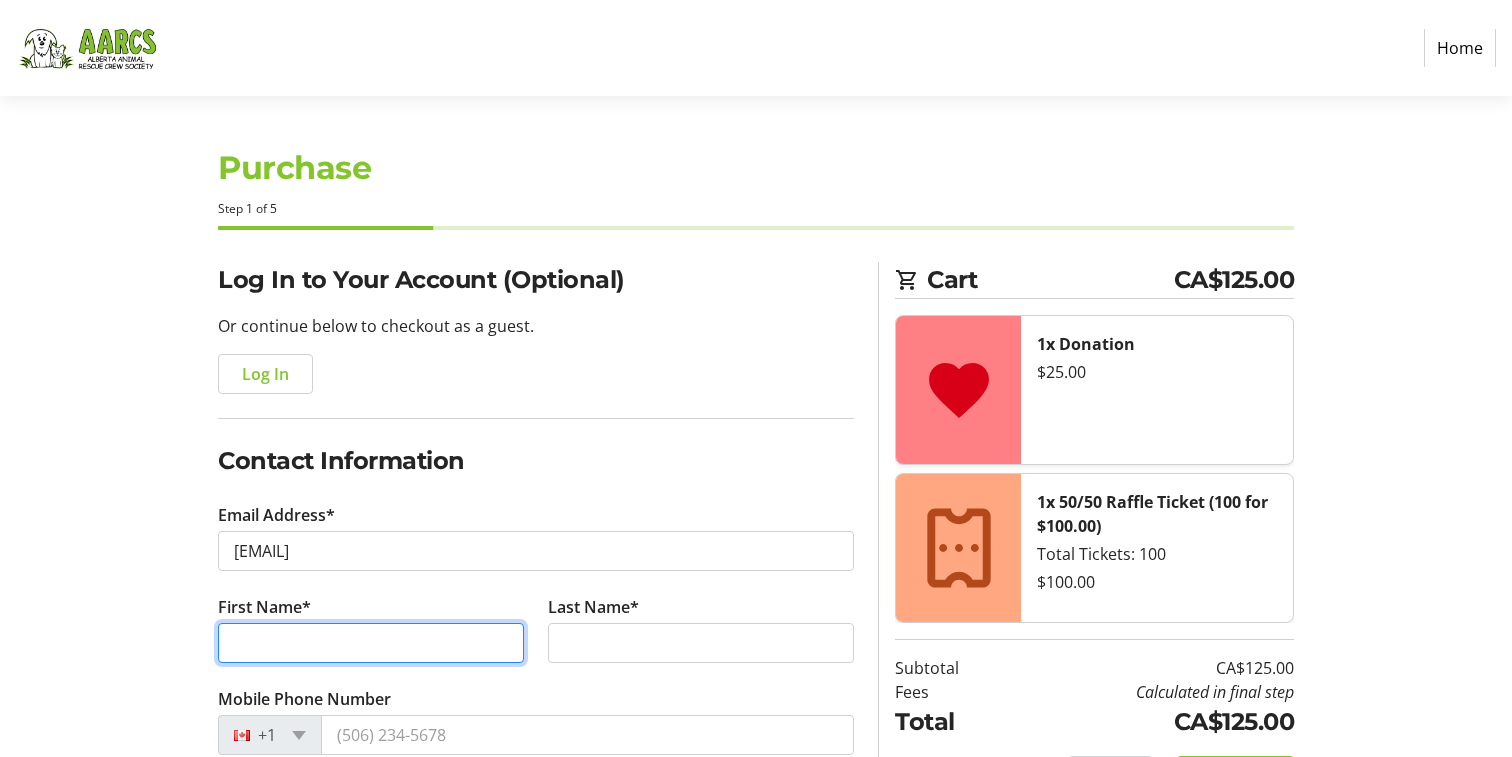 click on "First Name*" at bounding box center [371, 643] 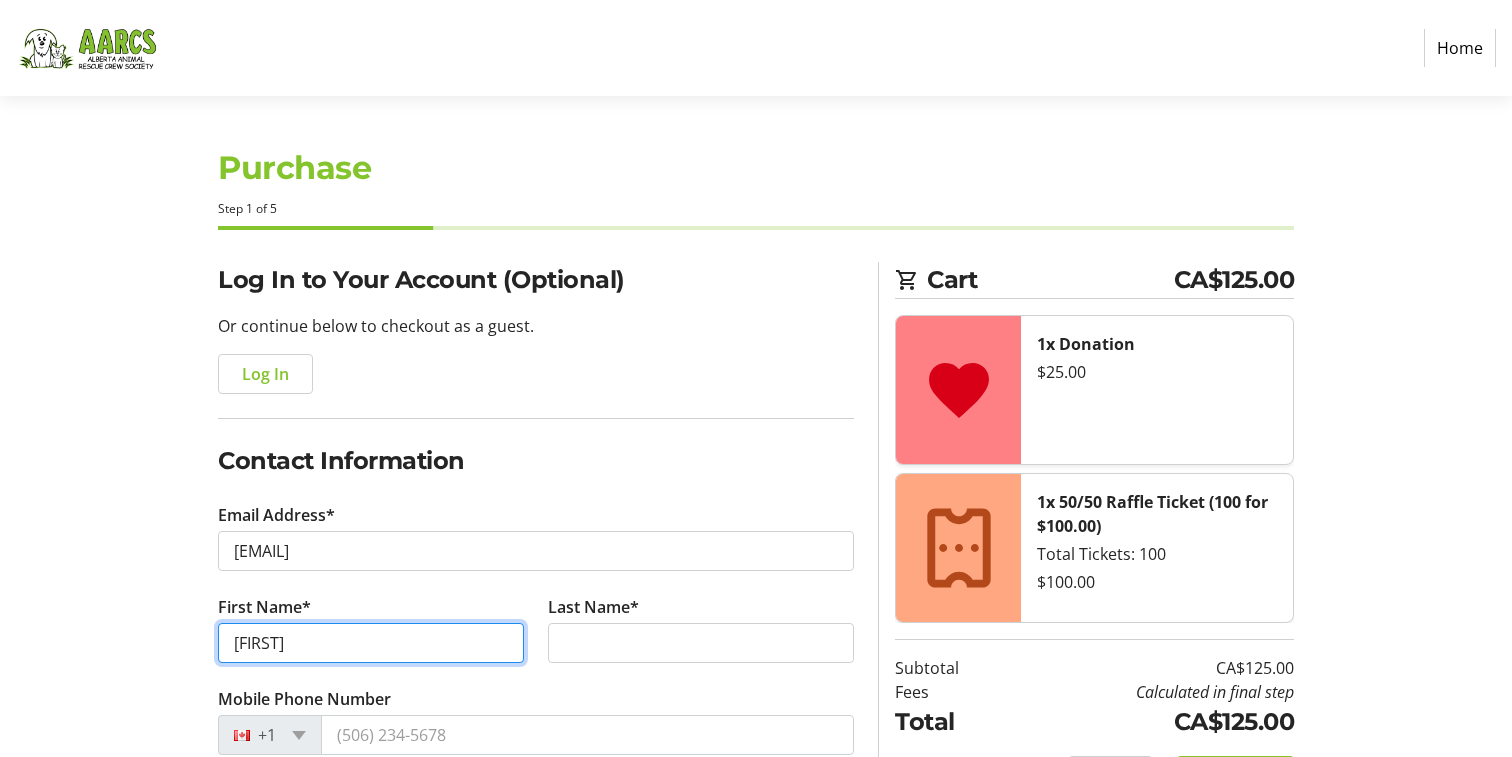 type on "[FIRST]" 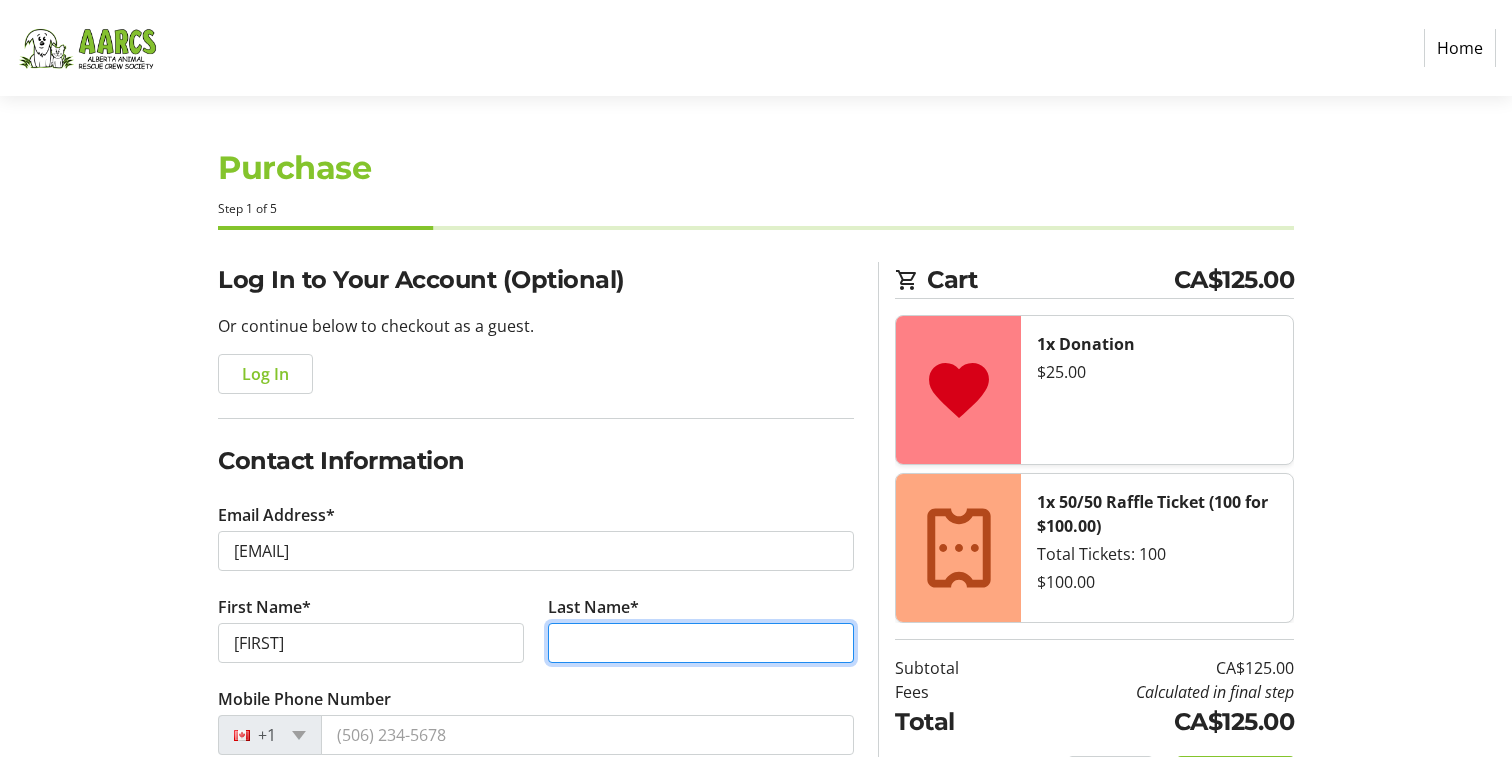 click on "Last Name*" at bounding box center (701, 643) 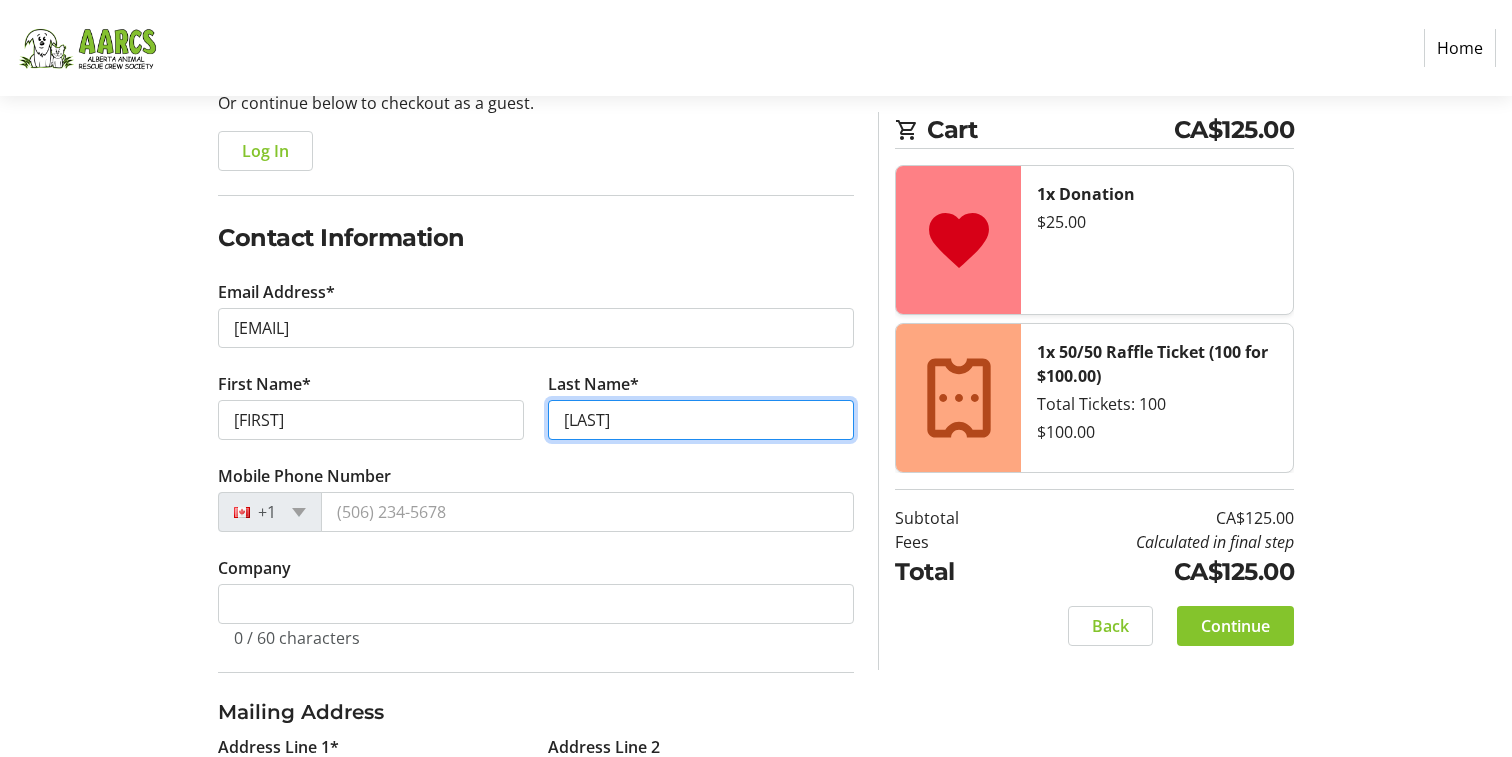 scroll, scrollTop: 233, scrollLeft: 0, axis: vertical 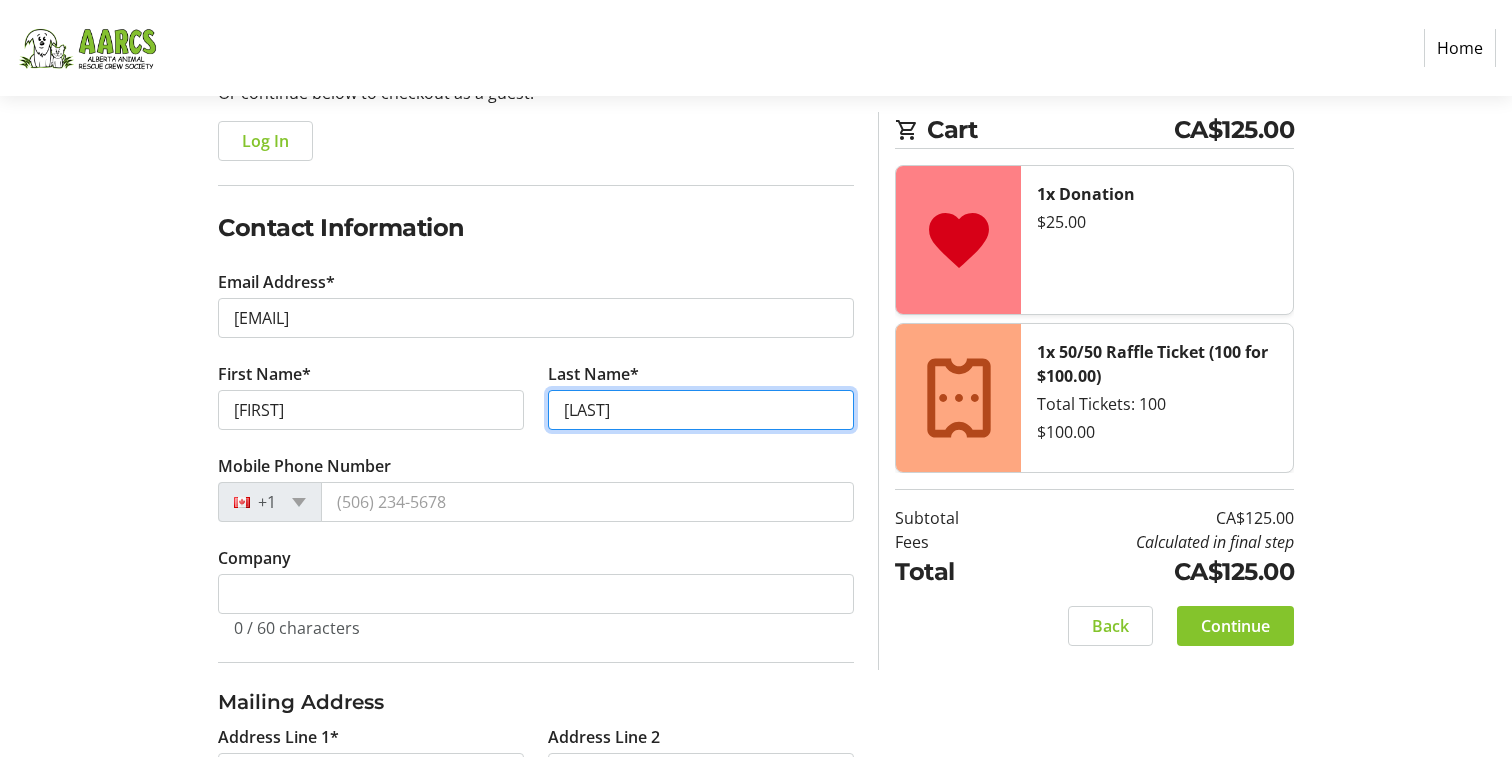 type on "[LAST]" 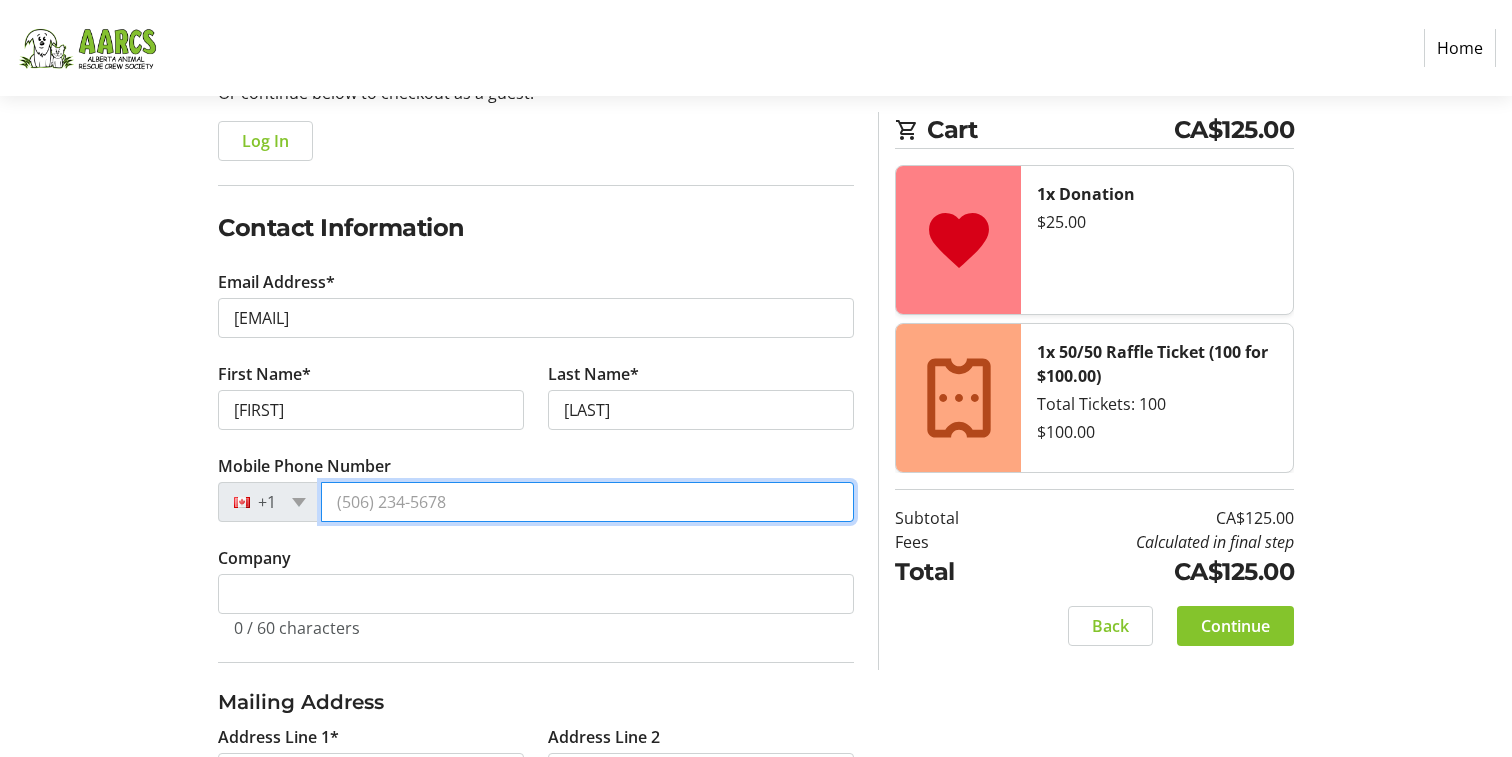 click on "Mobile Phone Number" at bounding box center (587, 502) 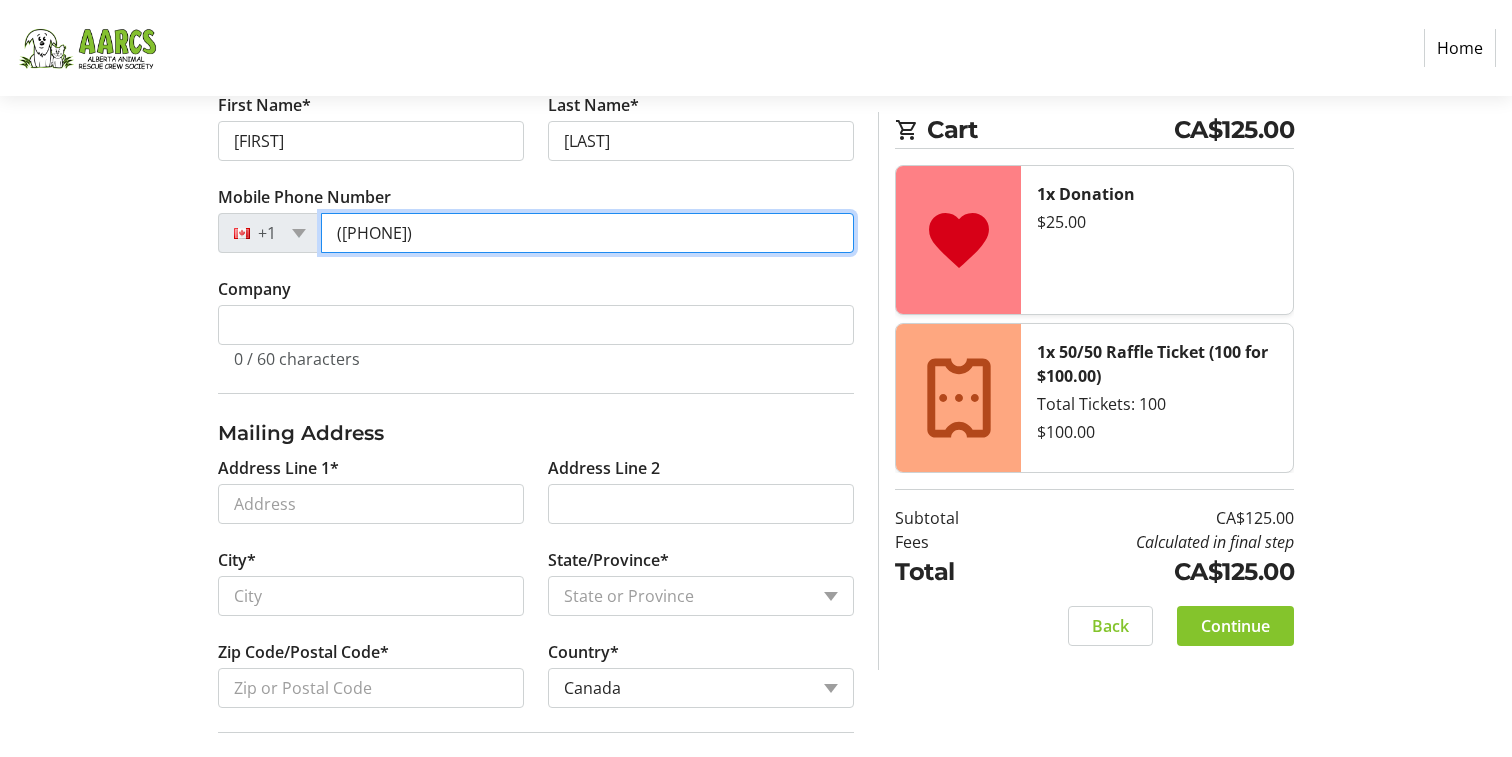 scroll, scrollTop: 626, scrollLeft: 0, axis: vertical 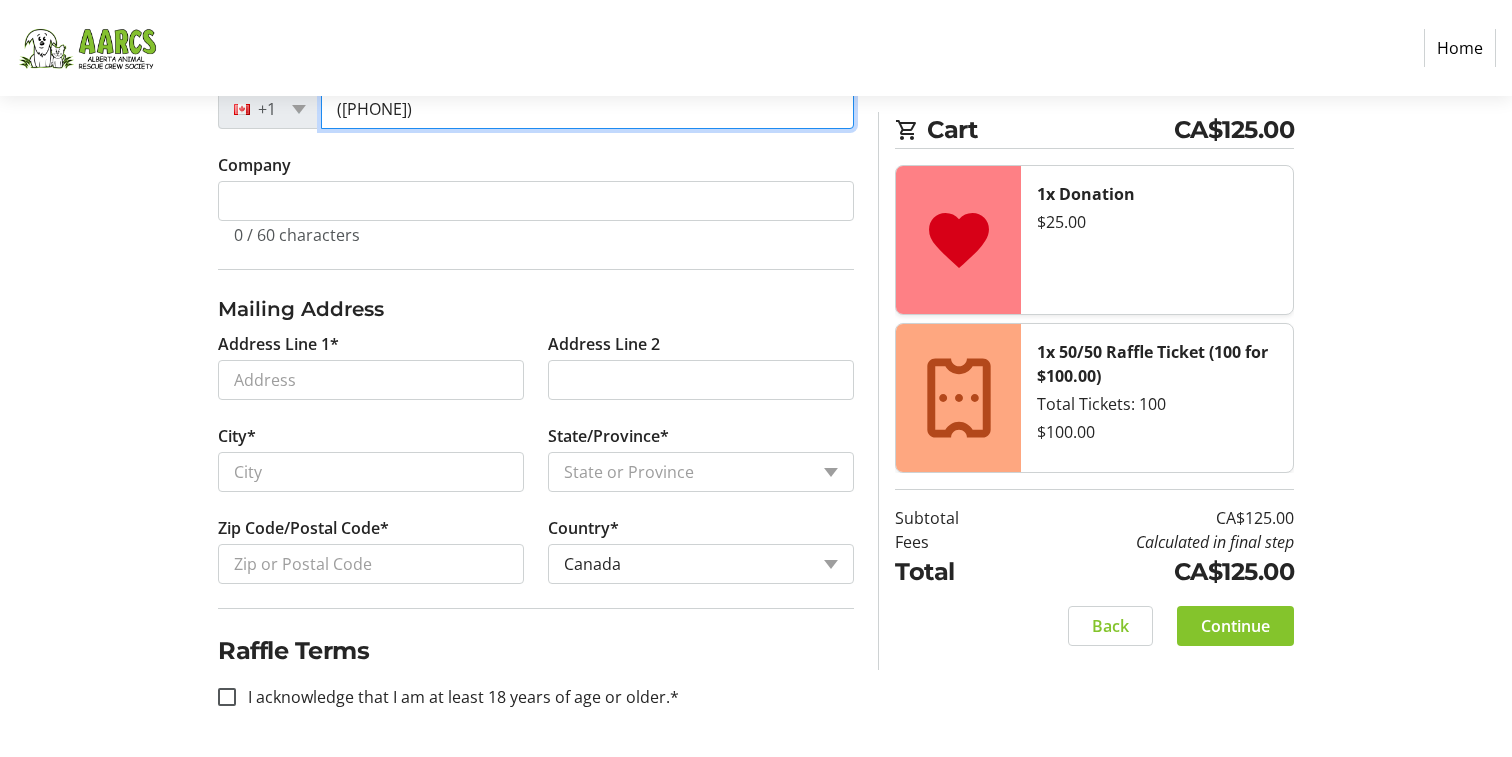 type on "([PHONE])" 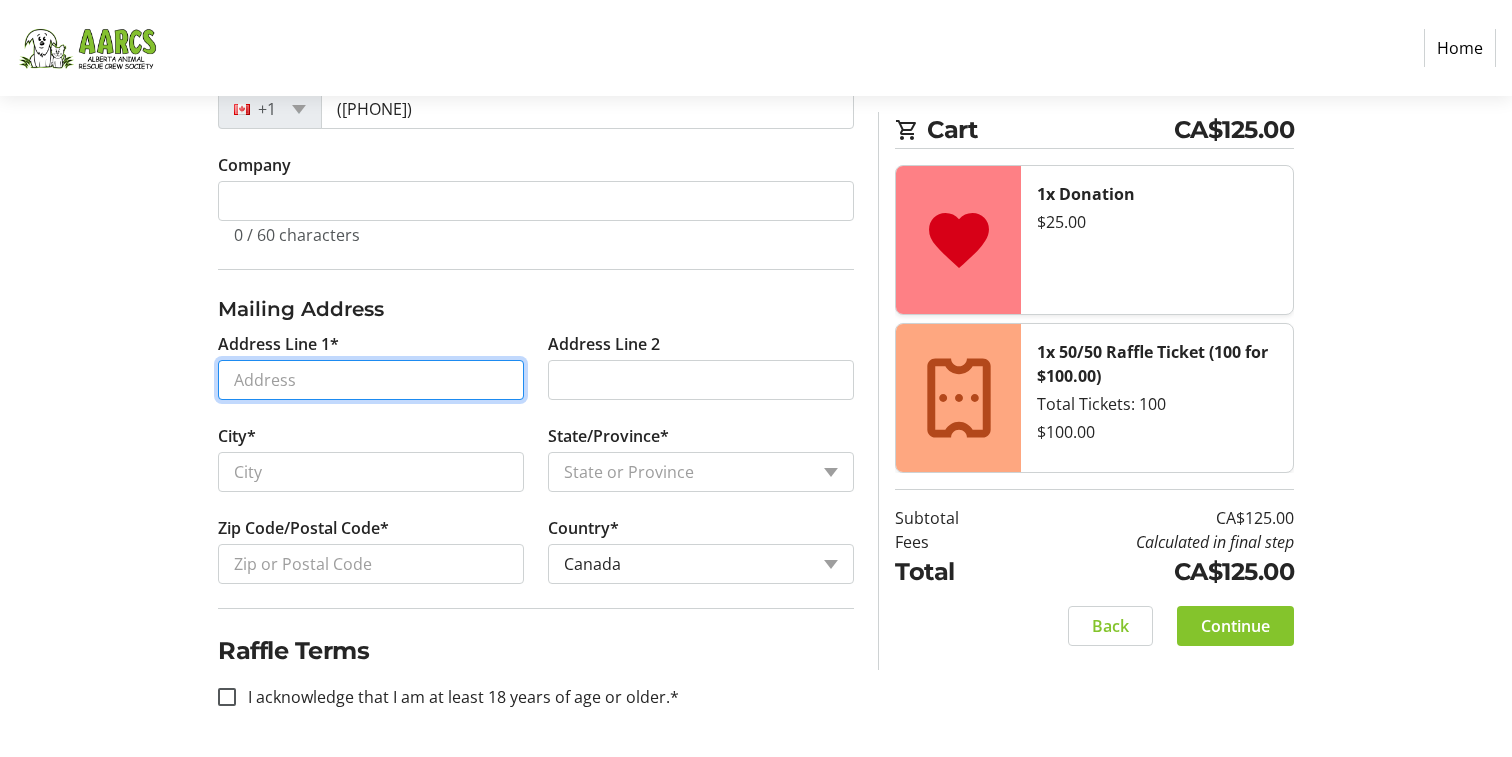 click on "Address Line 1*" at bounding box center [371, 380] 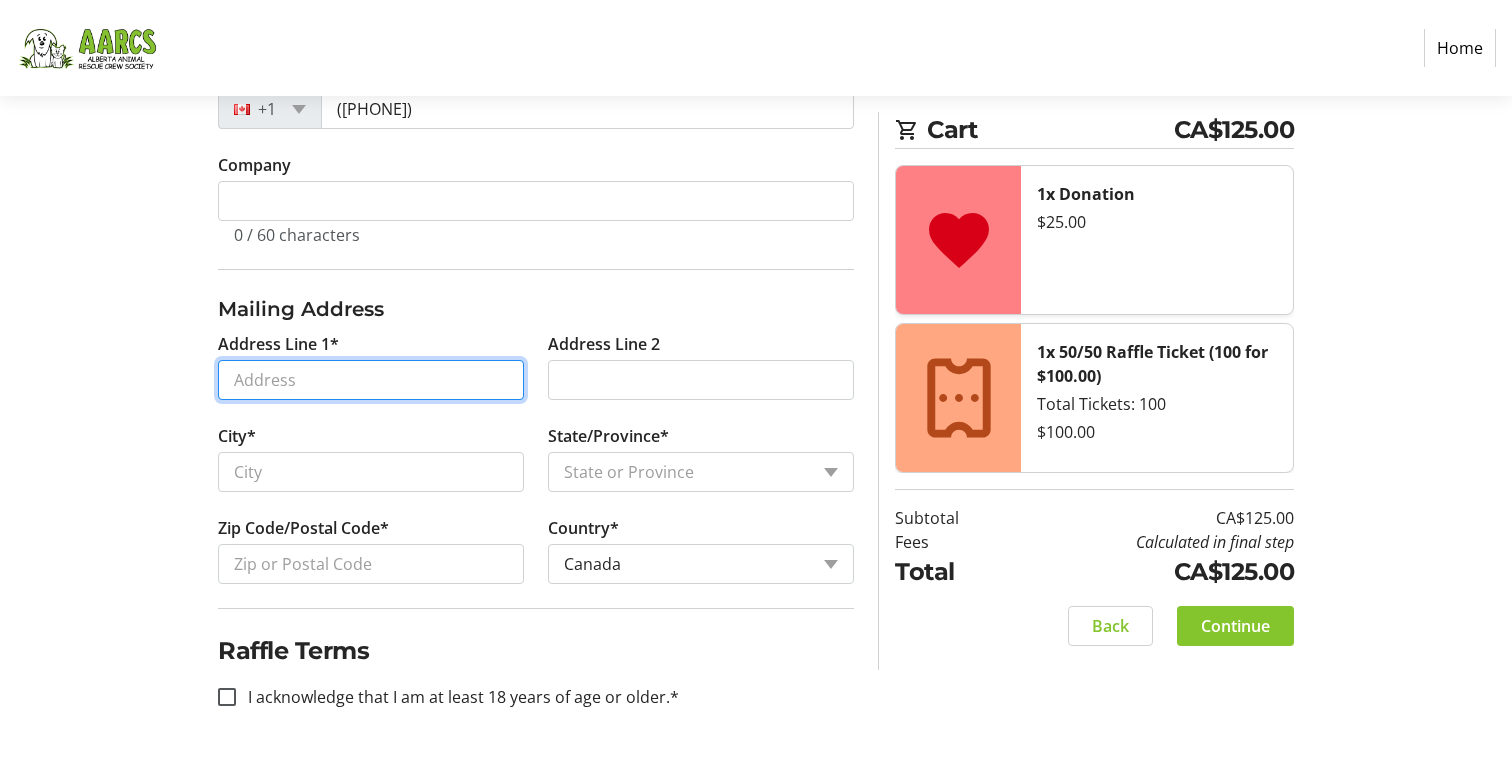 type on "5" 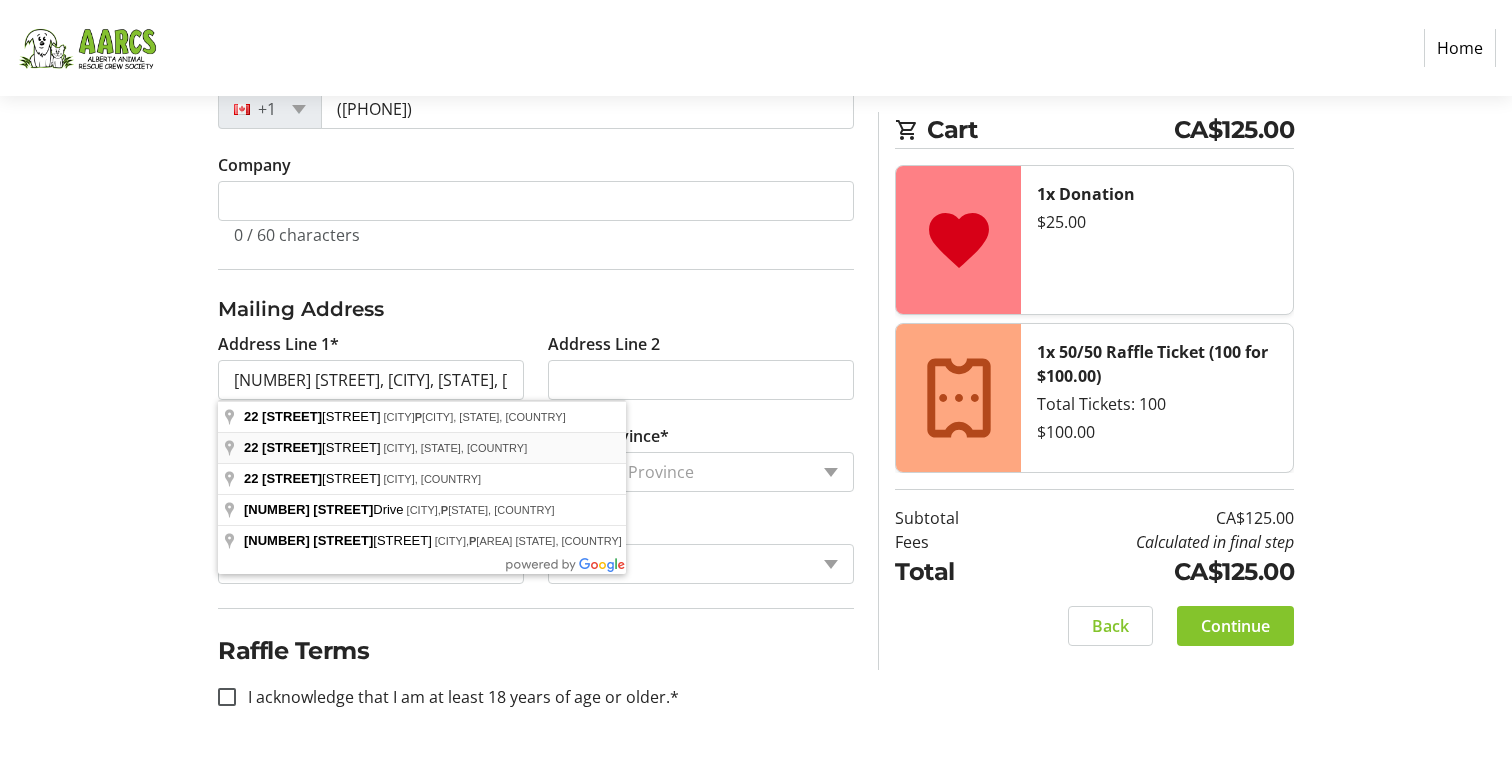 type on "[NUMBER] [STREET]" 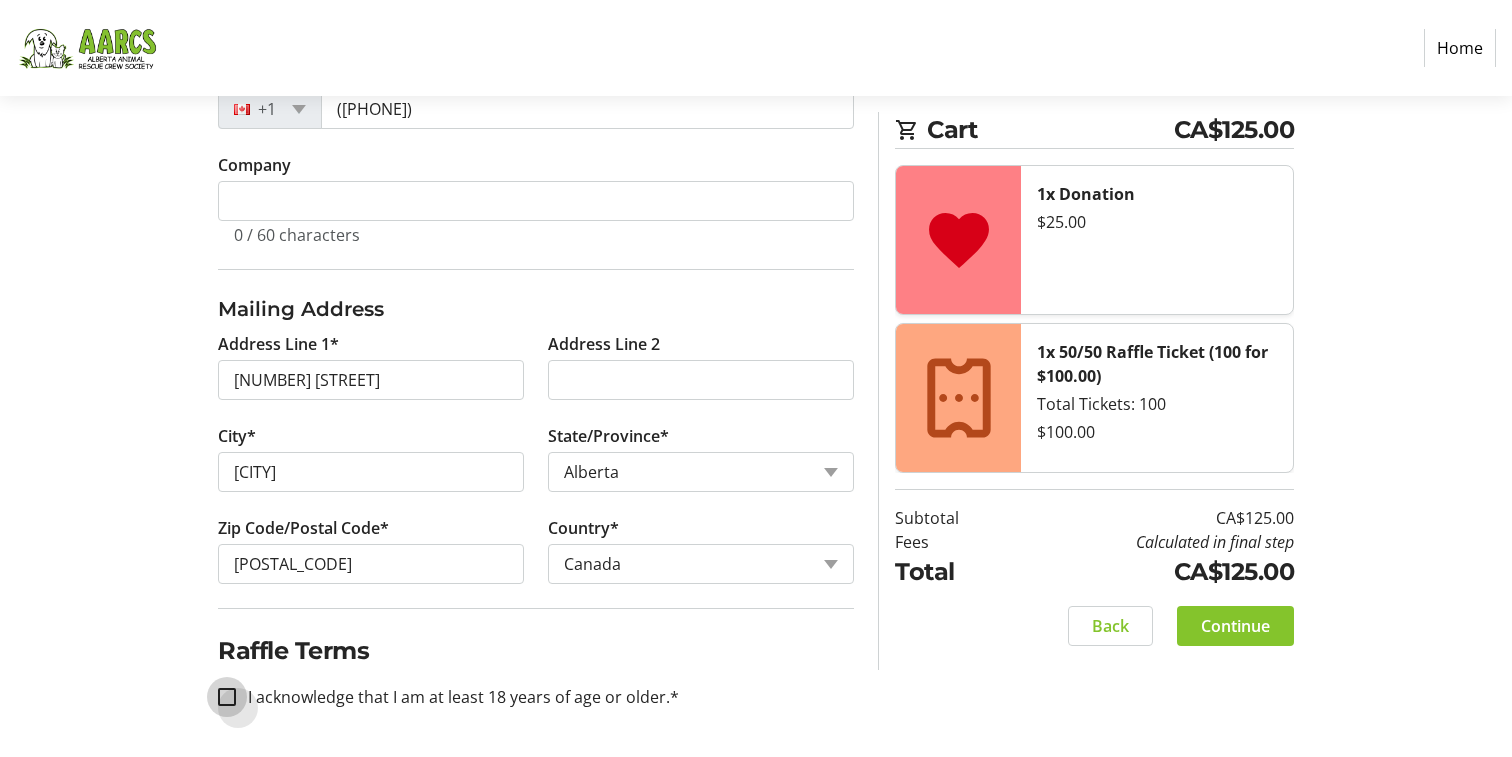 click on "I acknowledge that I am at least 18 years of age or older.*" at bounding box center [227, 697] 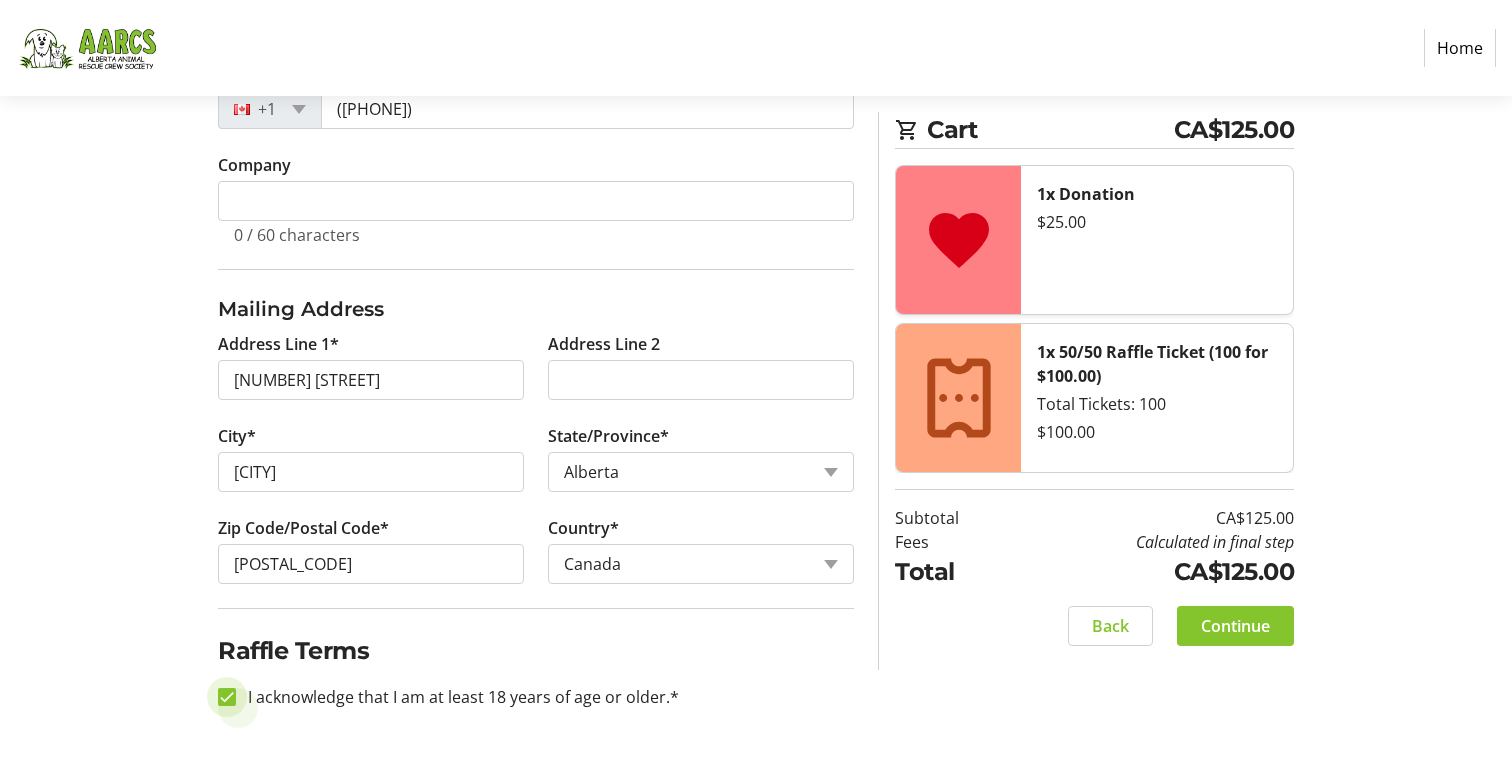 checkbox on "true" 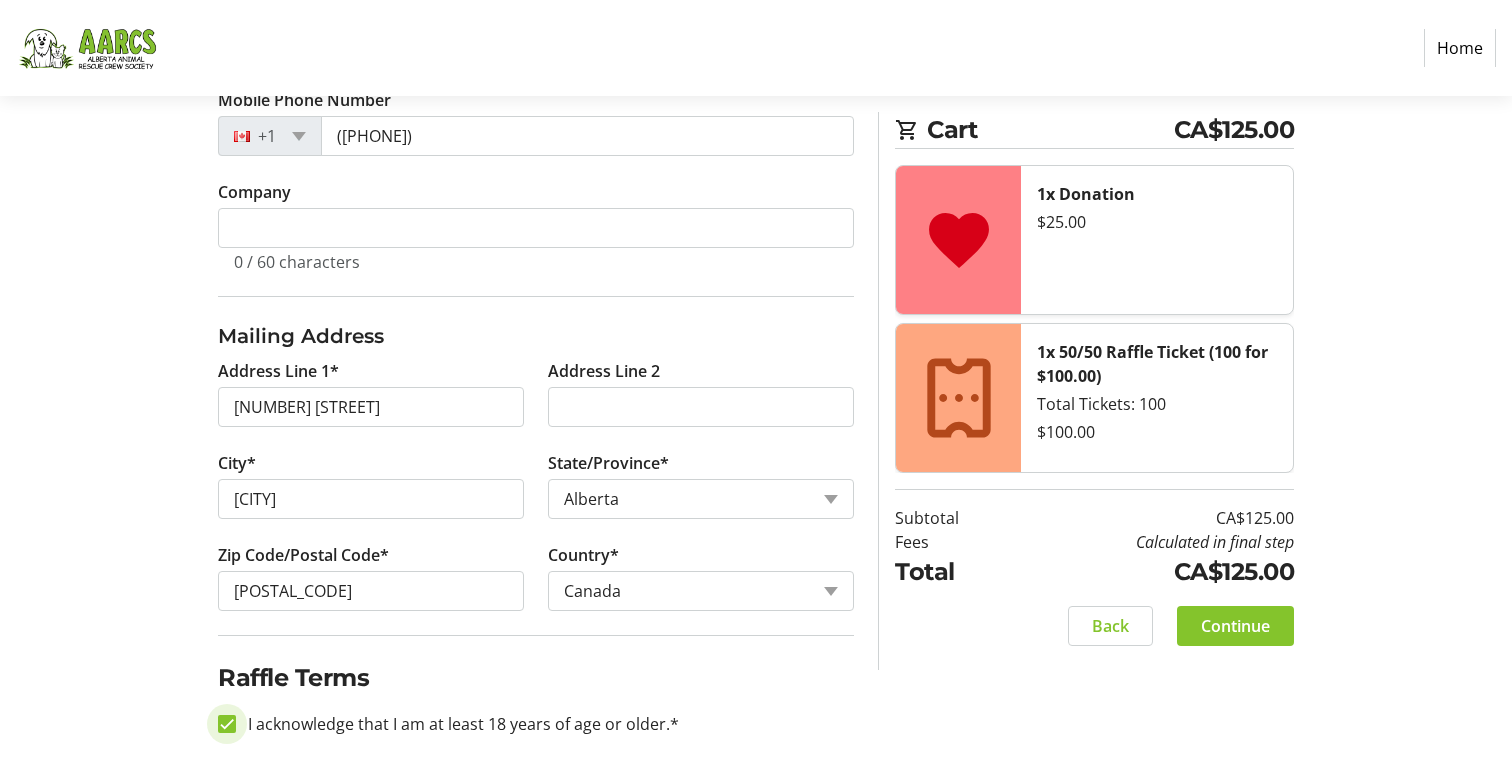 scroll, scrollTop: 626, scrollLeft: 0, axis: vertical 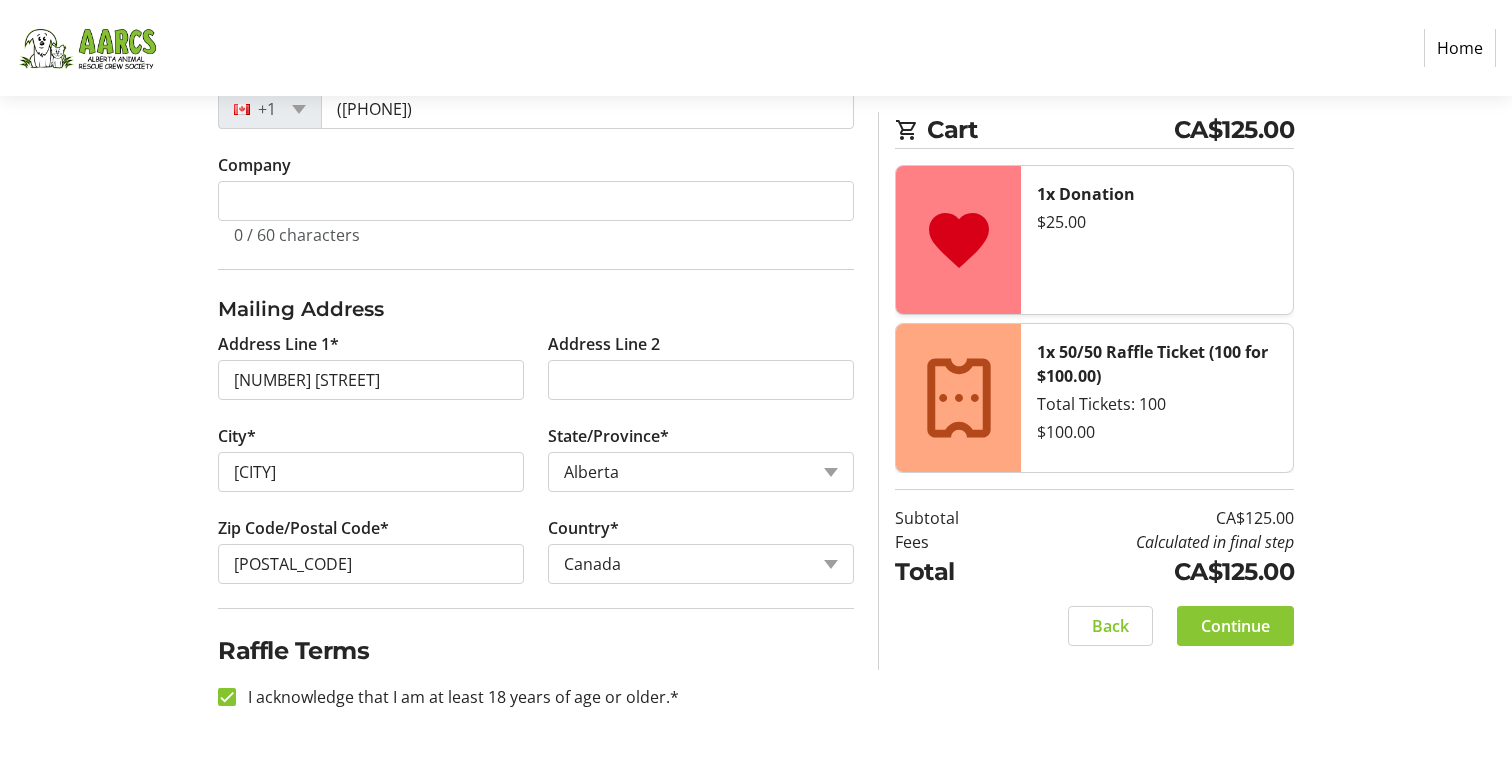 click on "Continue" 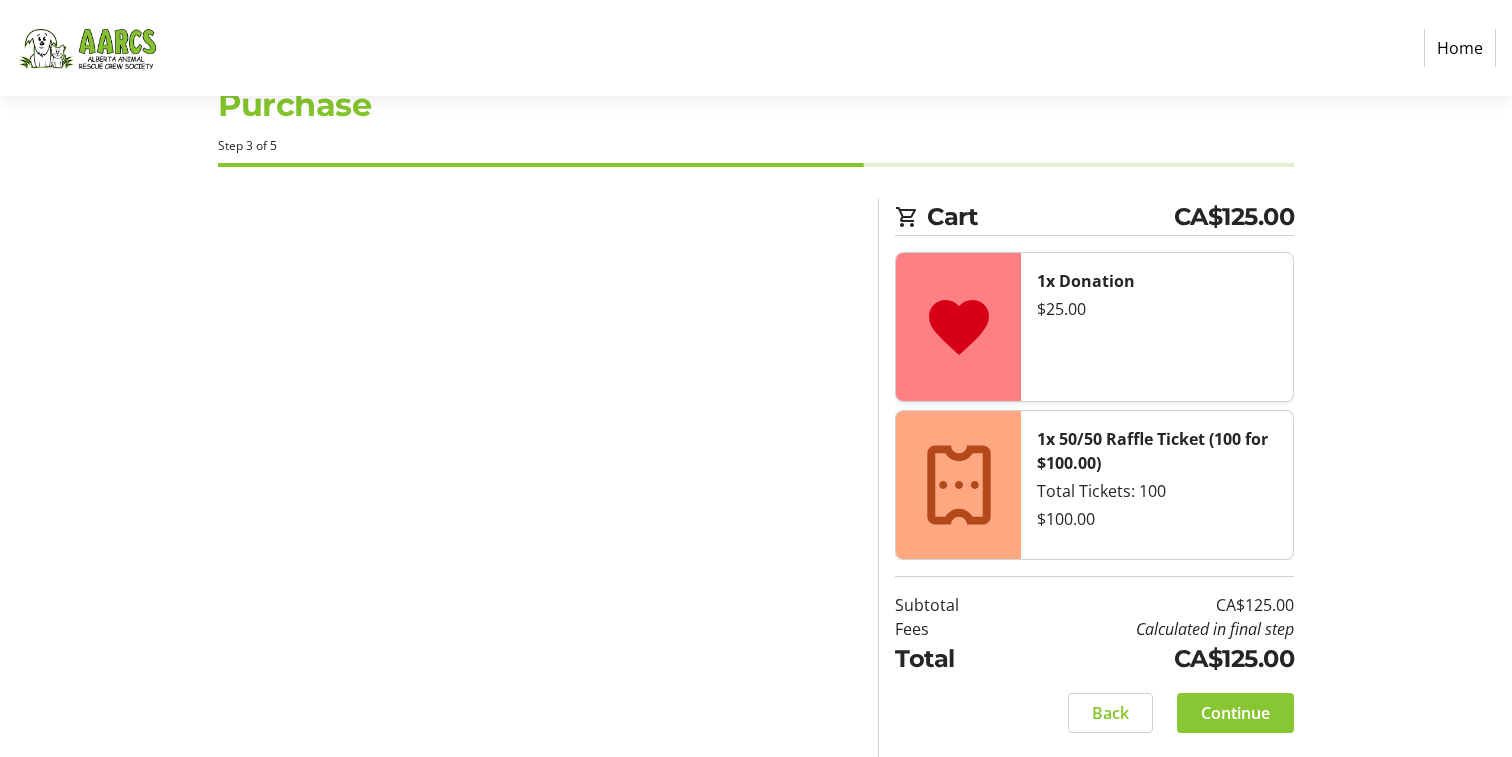 scroll, scrollTop: 63, scrollLeft: 0, axis: vertical 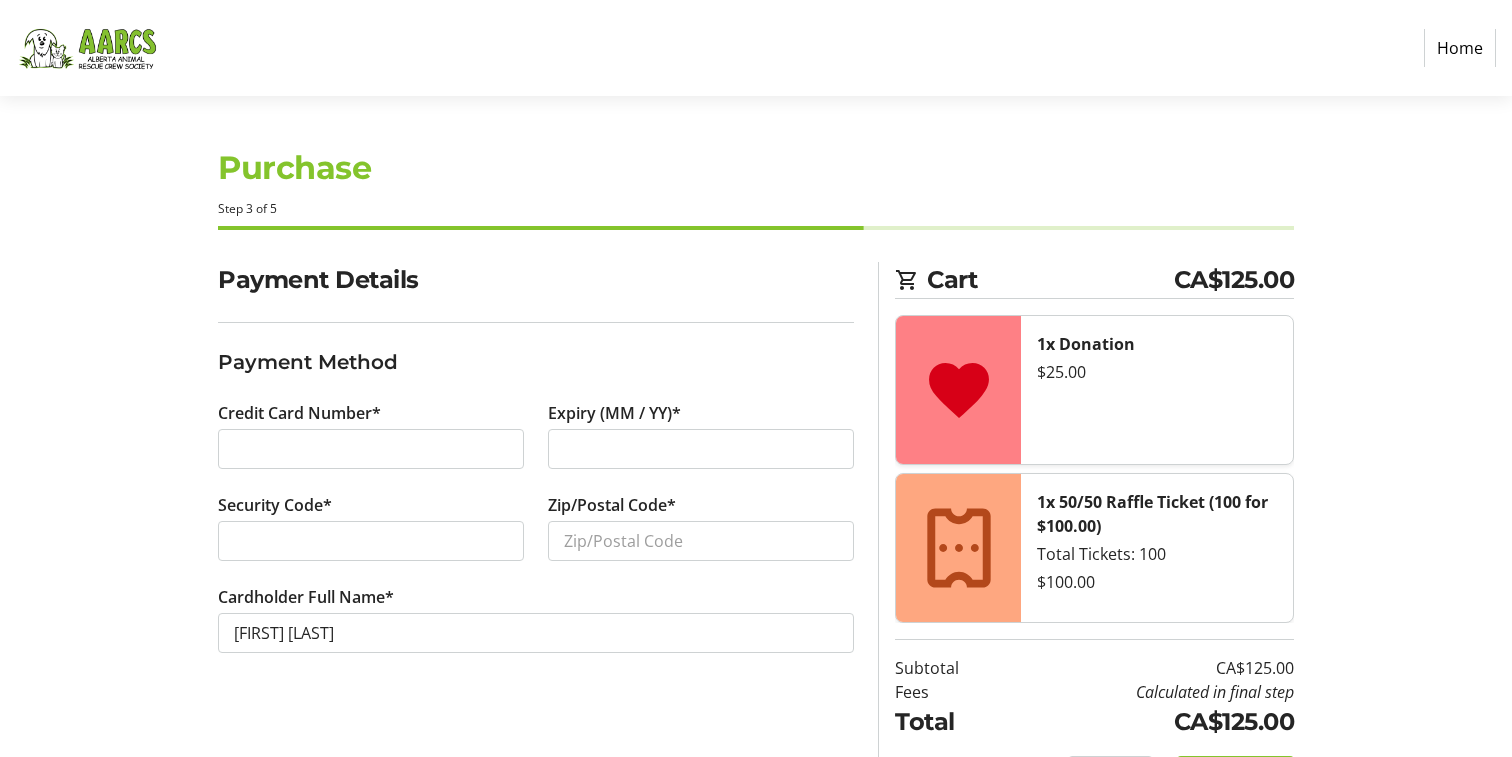 click at bounding box center [371, 541] 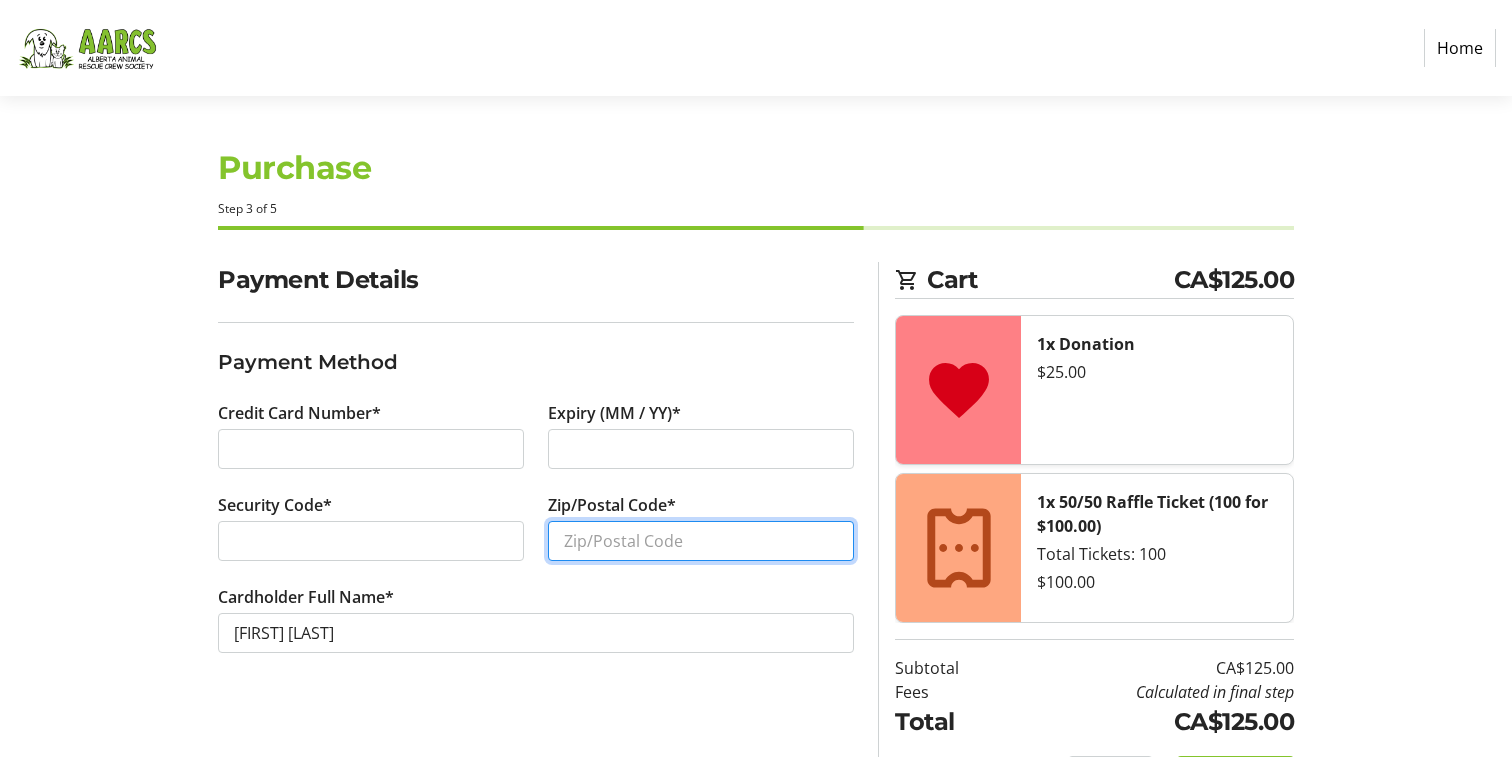 click on "Zip/Postal Code*" at bounding box center (701, 541) 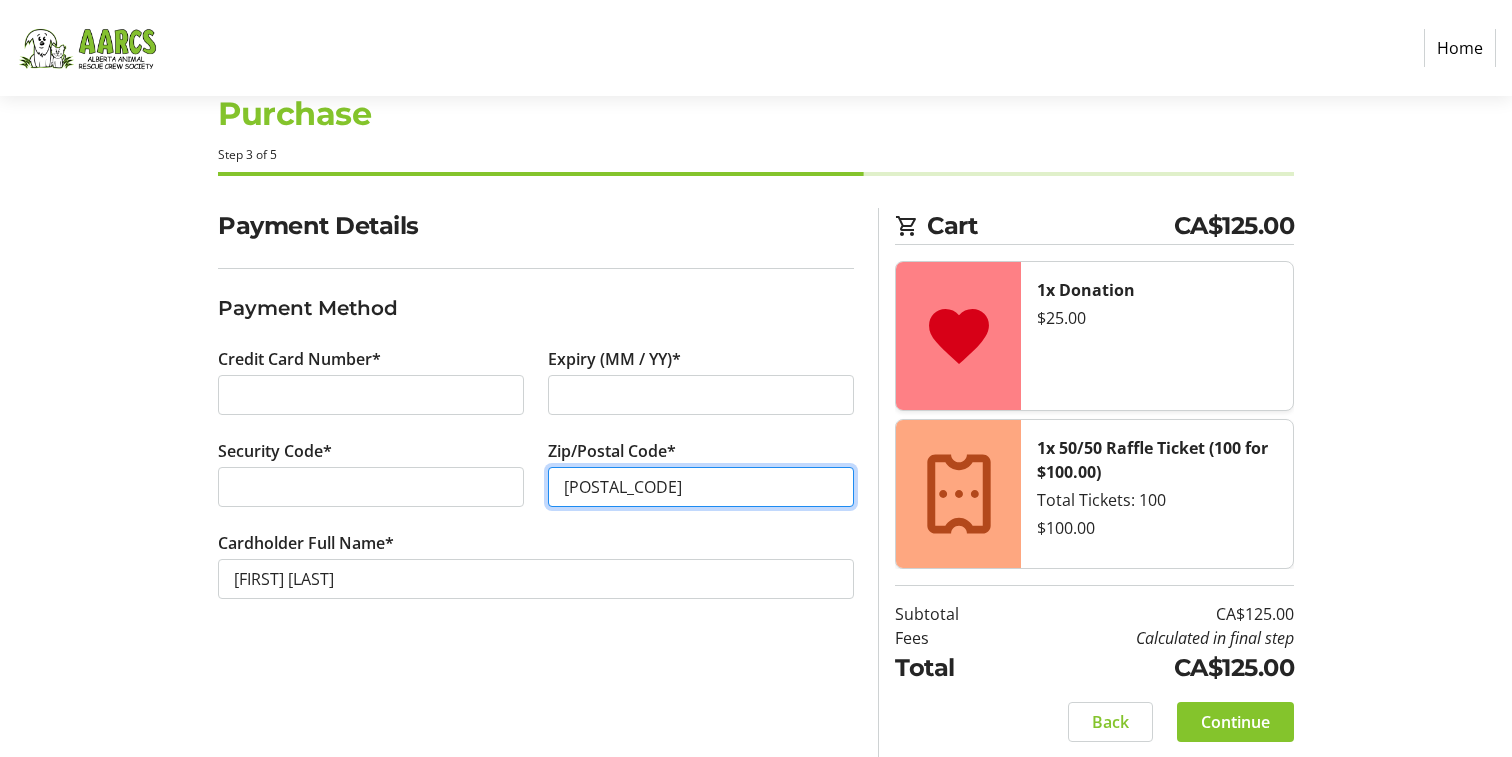 scroll, scrollTop: 63, scrollLeft: 0, axis: vertical 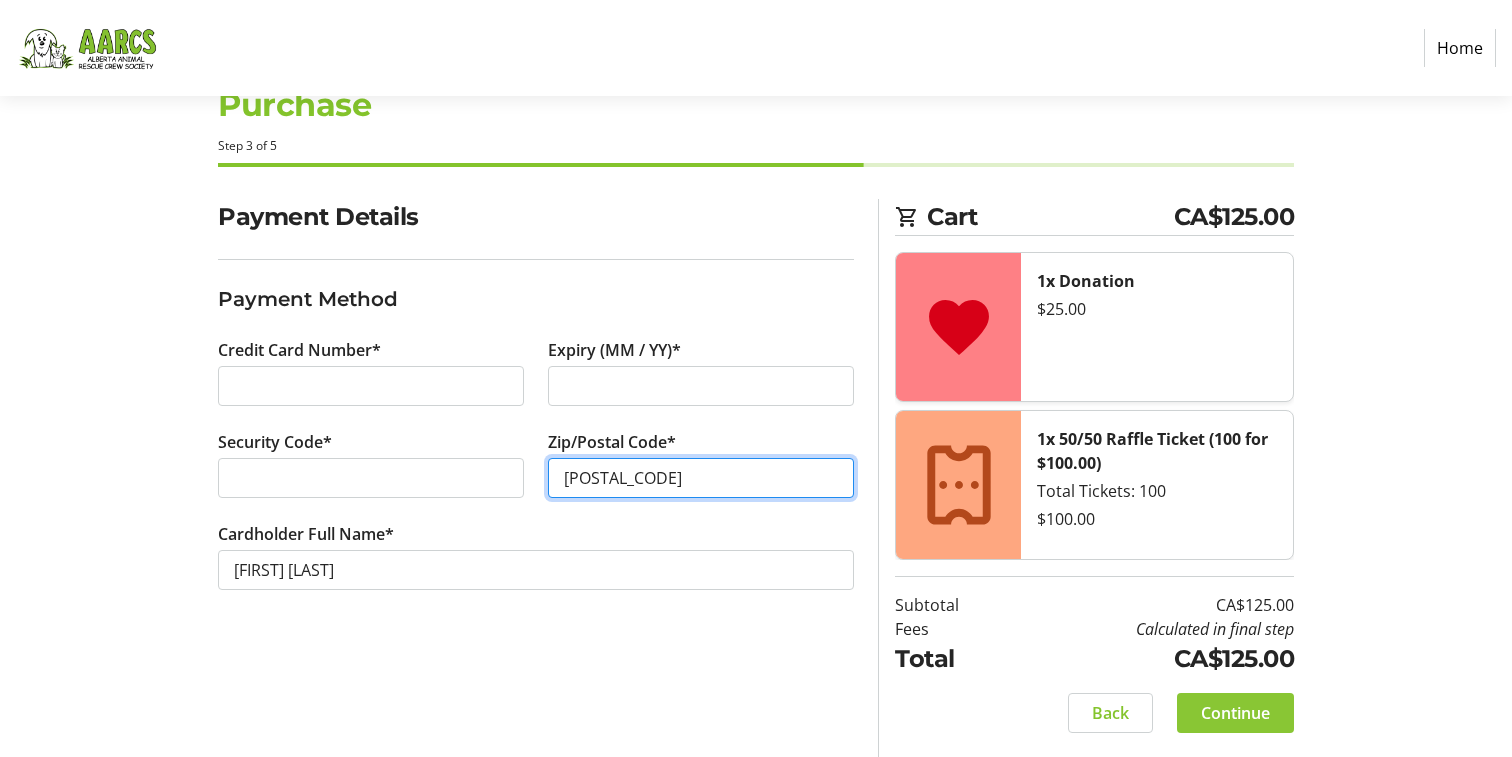 type on "[POSTAL_CODE]" 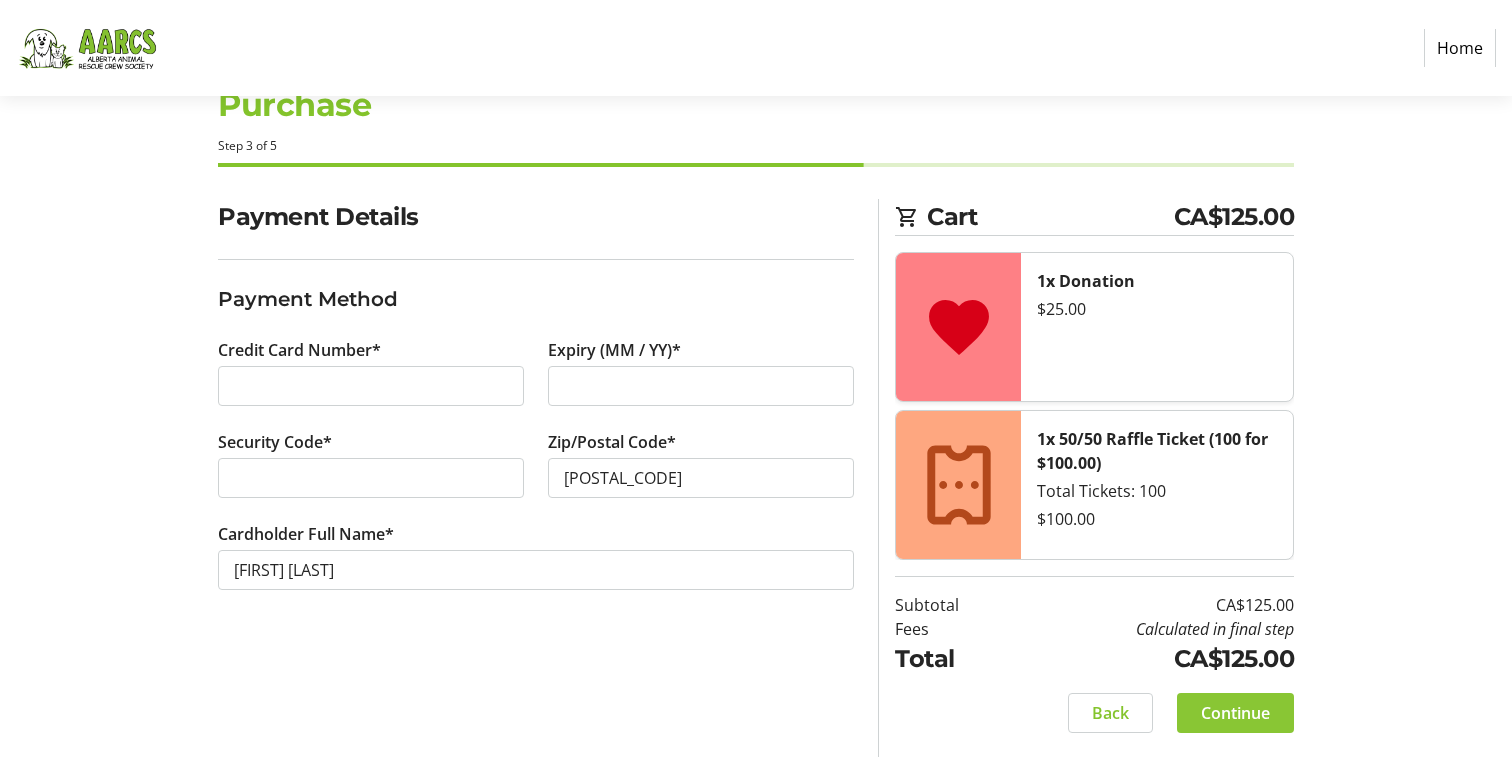 click on "Continue" 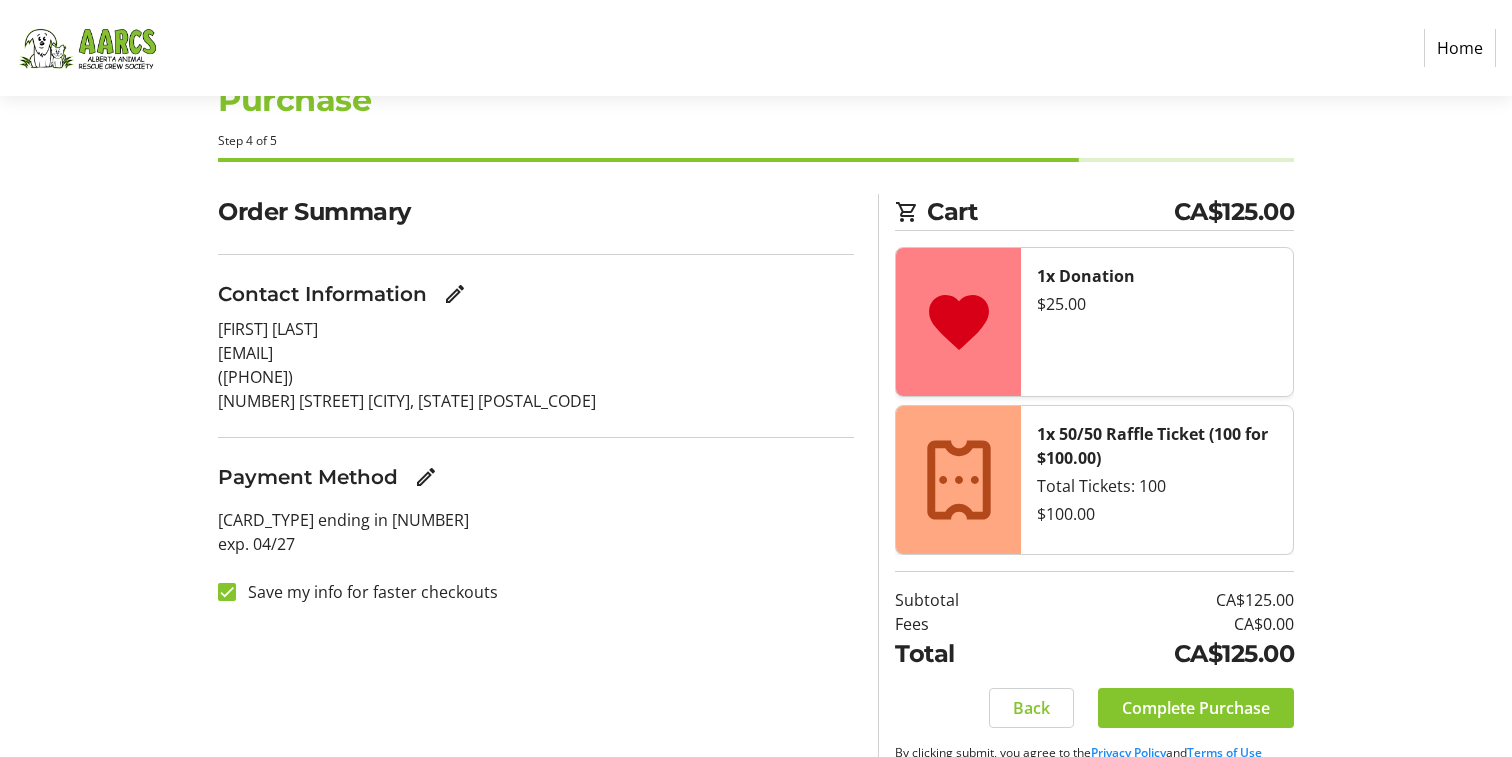 scroll, scrollTop: 115, scrollLeft: 0, axis: vertical 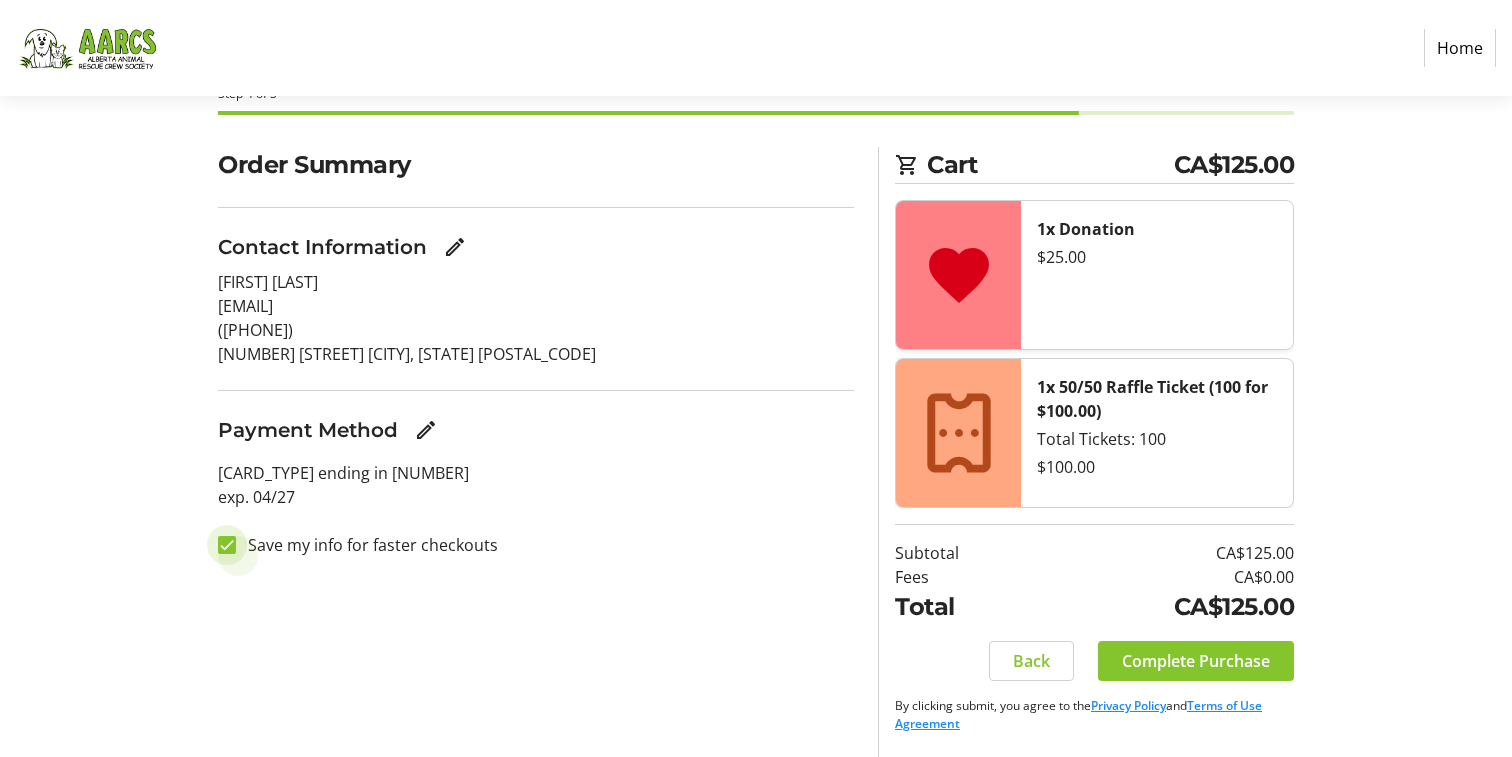 click on "Save my info for faster checkouts" at bounding box center [227, 545] 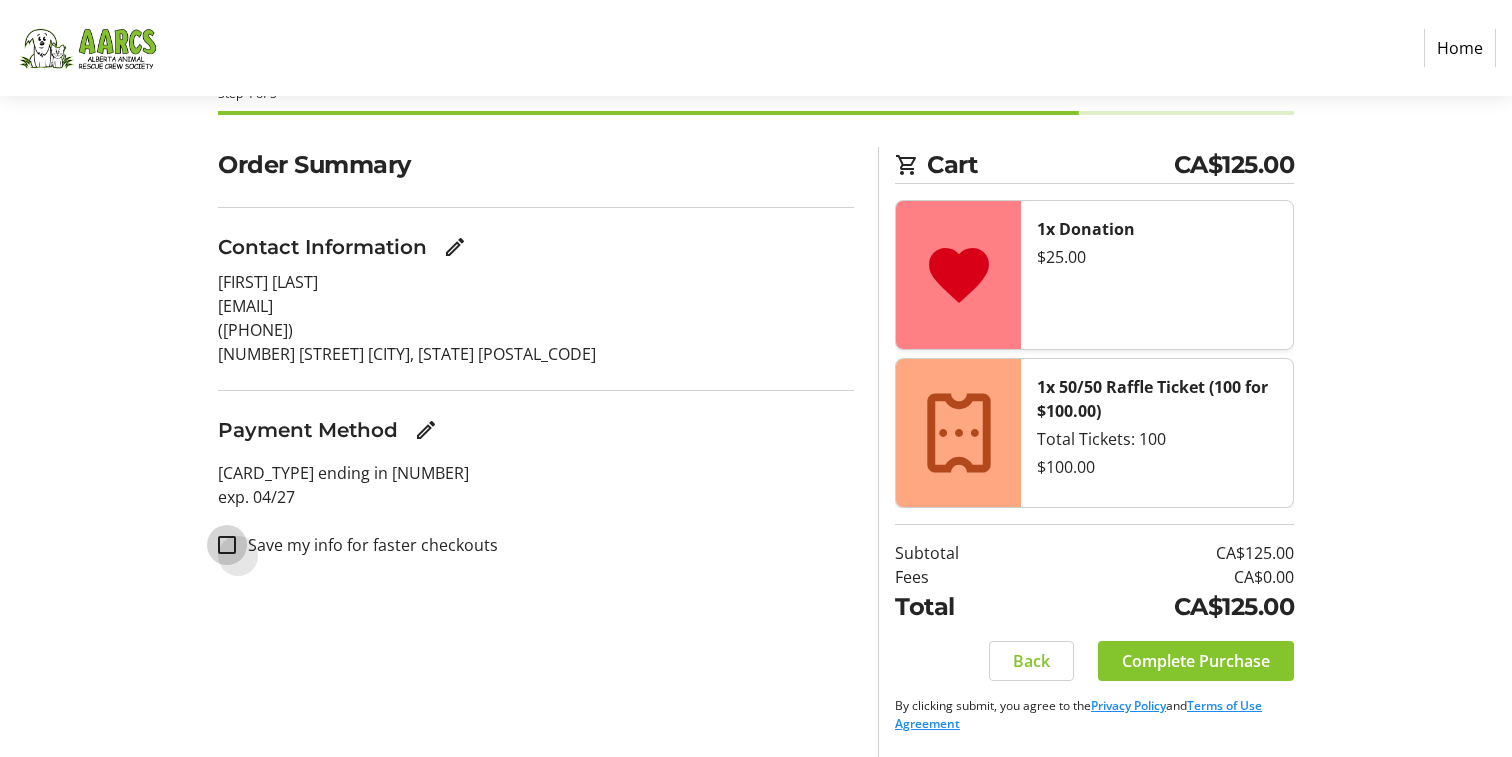 checkbox on "false" 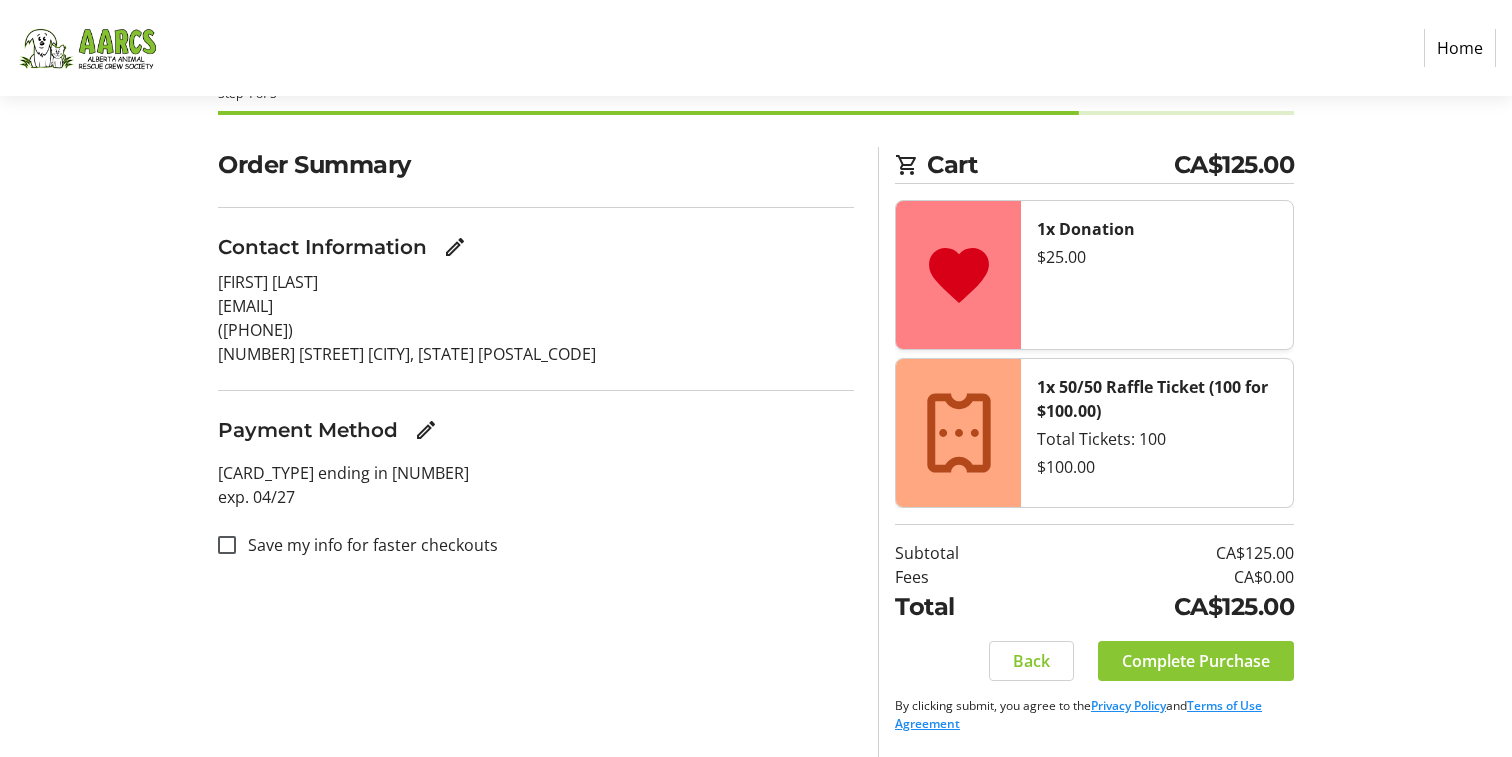 click on "Complete Purchase" 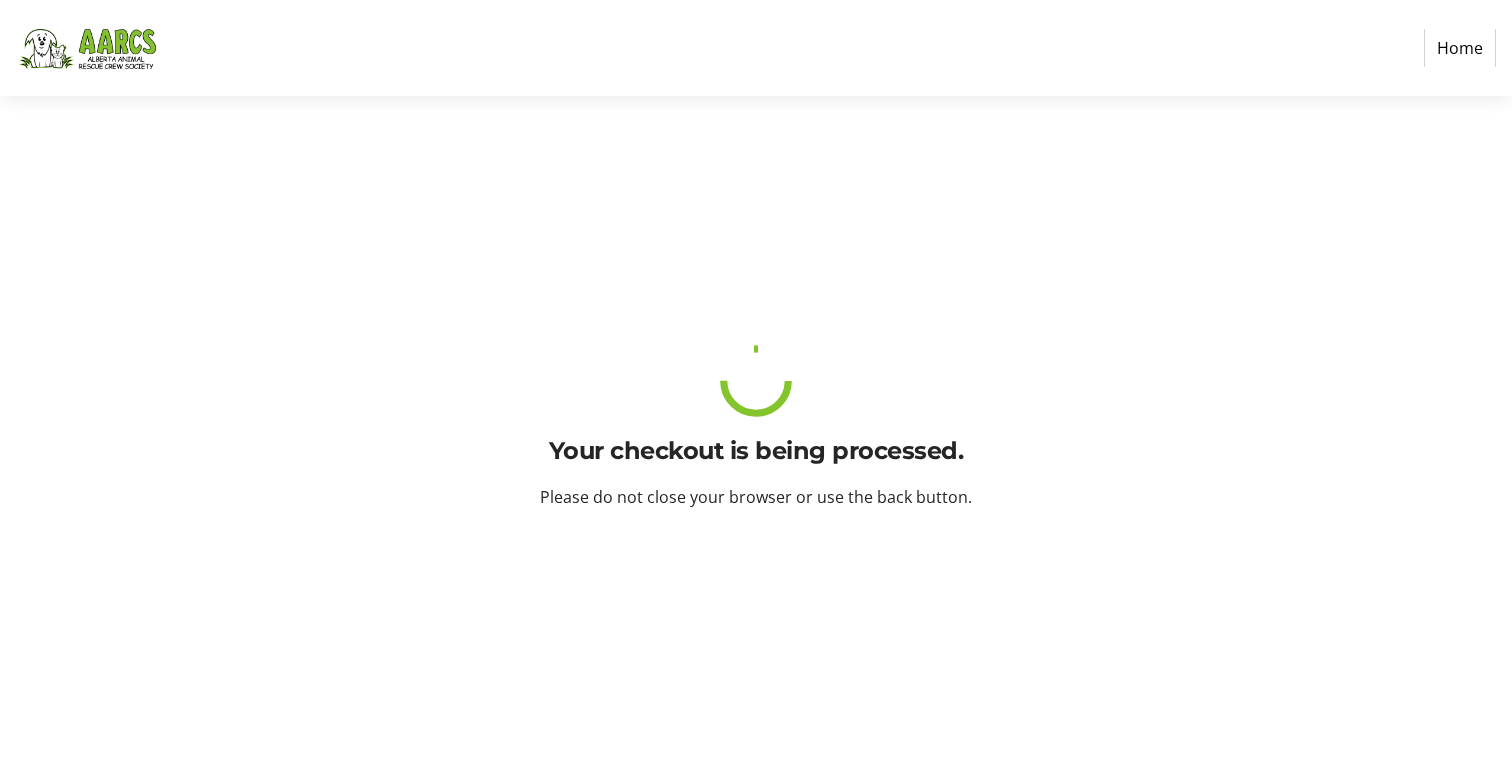 scroll, scrollTop: 0, scrollLeft: 0, axis: both 